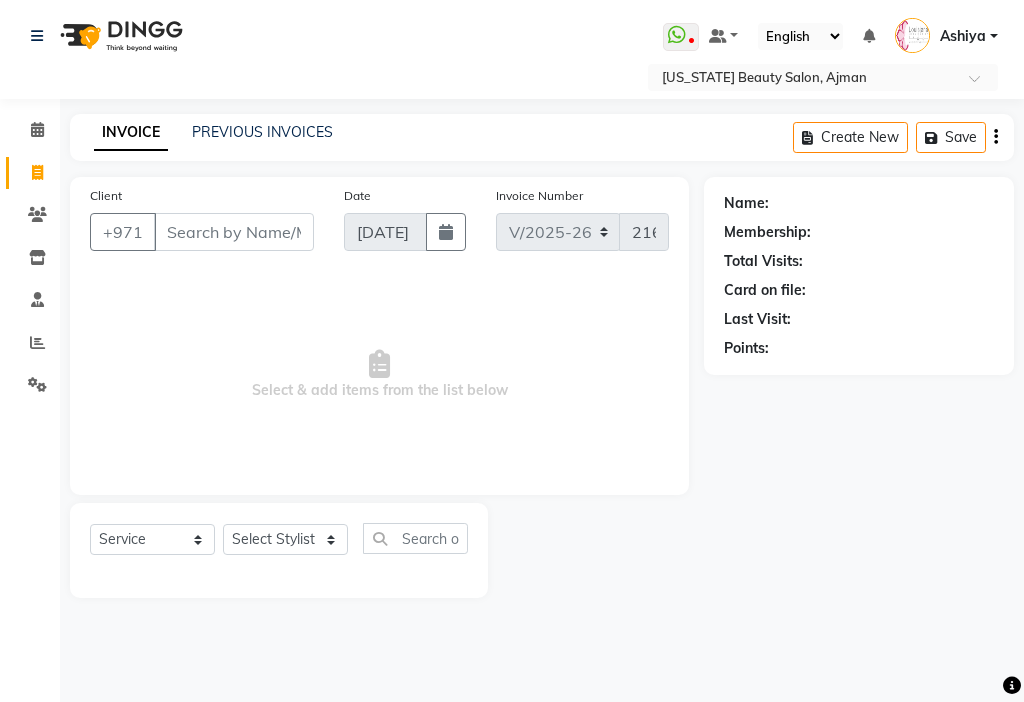 select on "637" 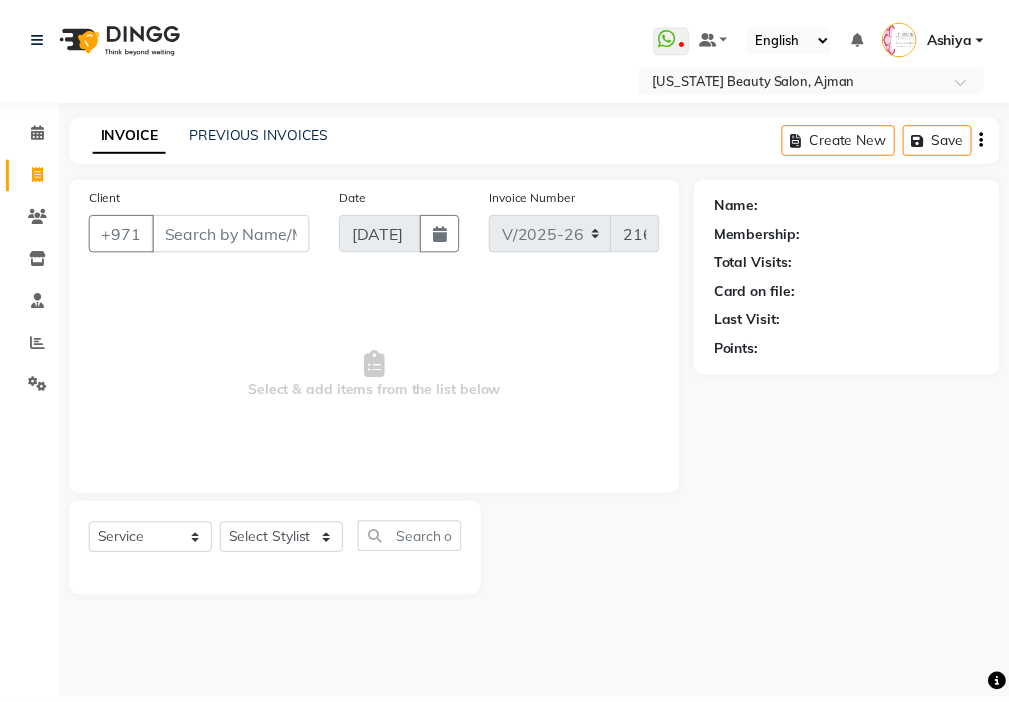 scroll, scrollTop: 0, scrollLeft: 0, axis: both 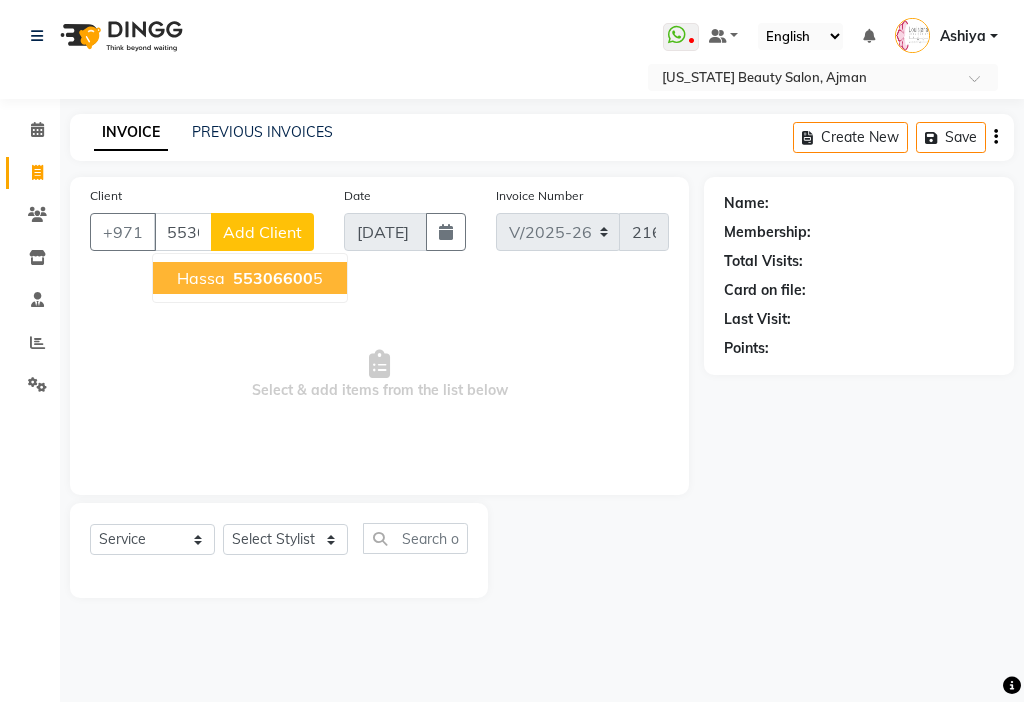 click on "hassa   55306600 5" at bounding box center [250, 278] 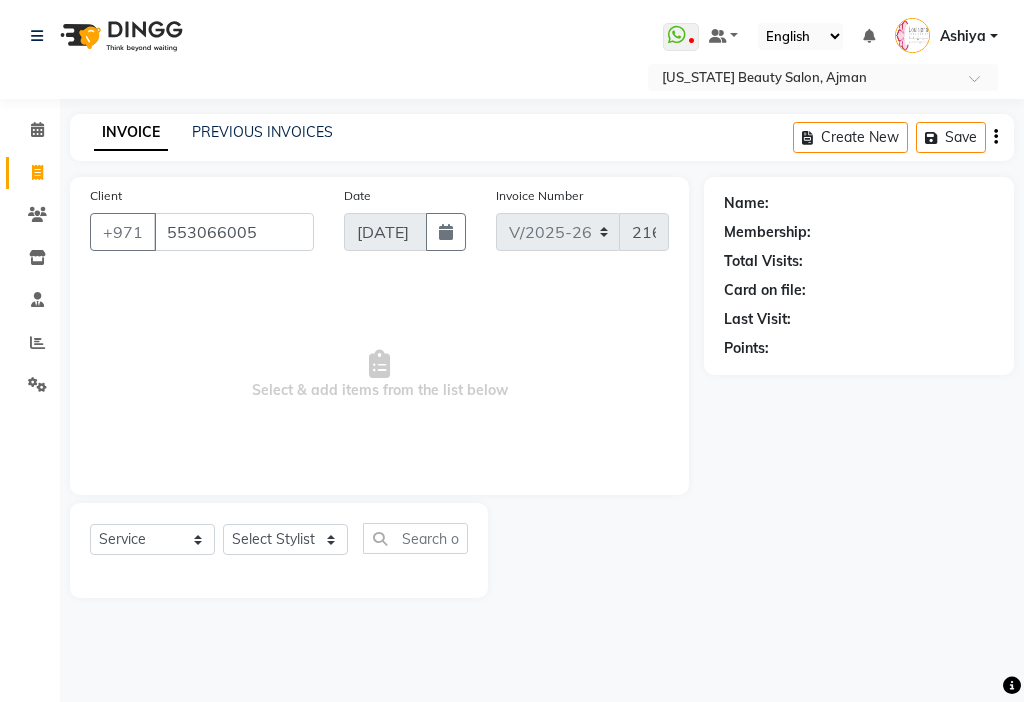type on "553066005" 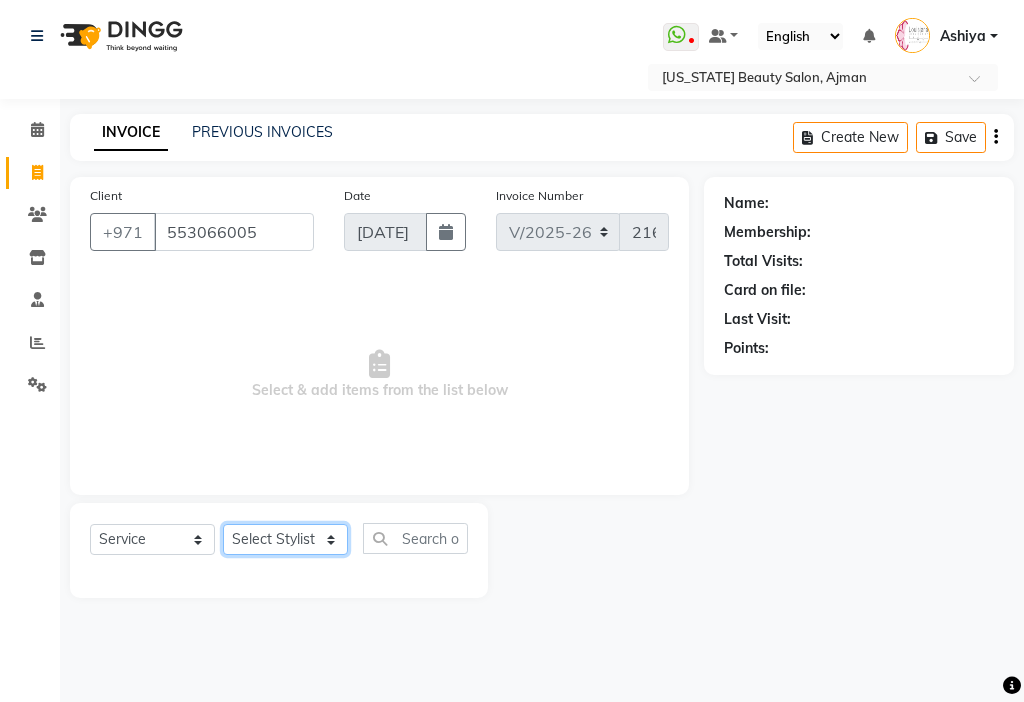 click on "Select Stylist [PERSON_NAME] [PERSON_NAME] [PERSON_NAME] [PERSON_NAME] Kbina Madam mamta [PERSON_NAME] [PERSON_NAME] [PERSON_NAME]" 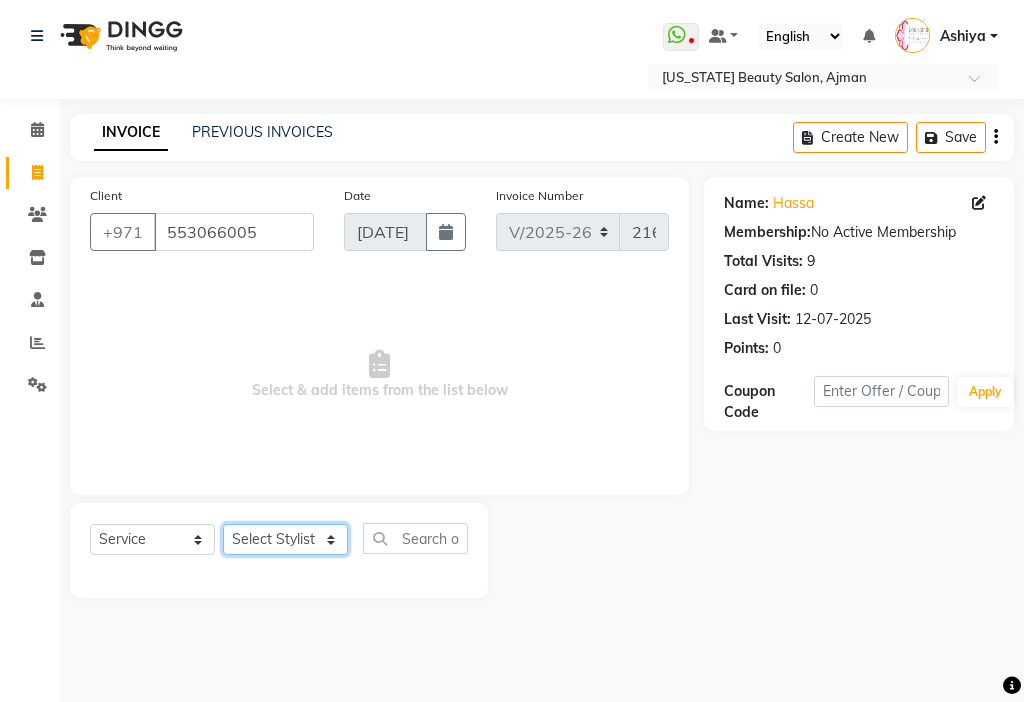 select on "48085" 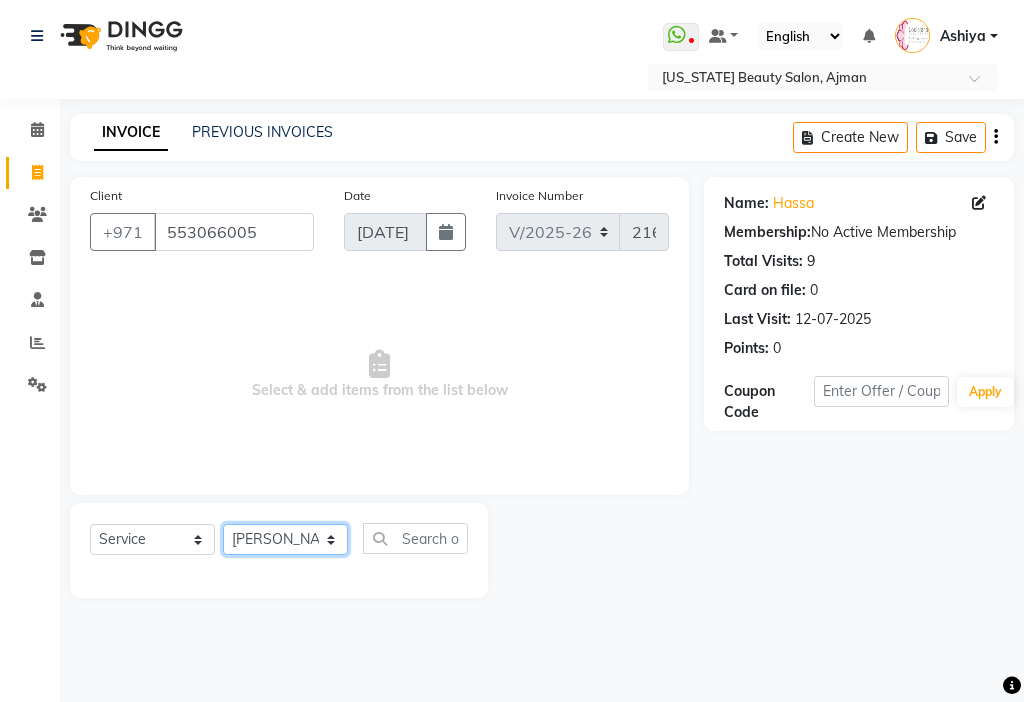 click on "Select Stylist [PERSON_NAME] [PERSON_NAME] [PERSON_NAME] [PERSON_NAME] Kbina Madam mamta [PERSON_NAME] [PERSON_NAME] [PERSON_NAME]" 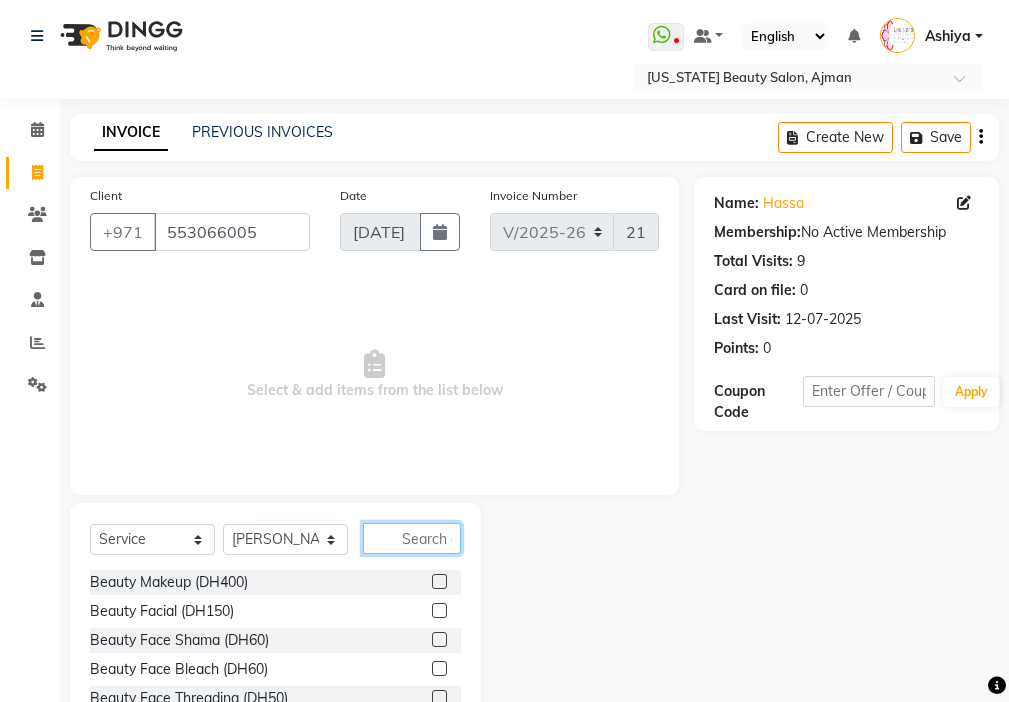 click 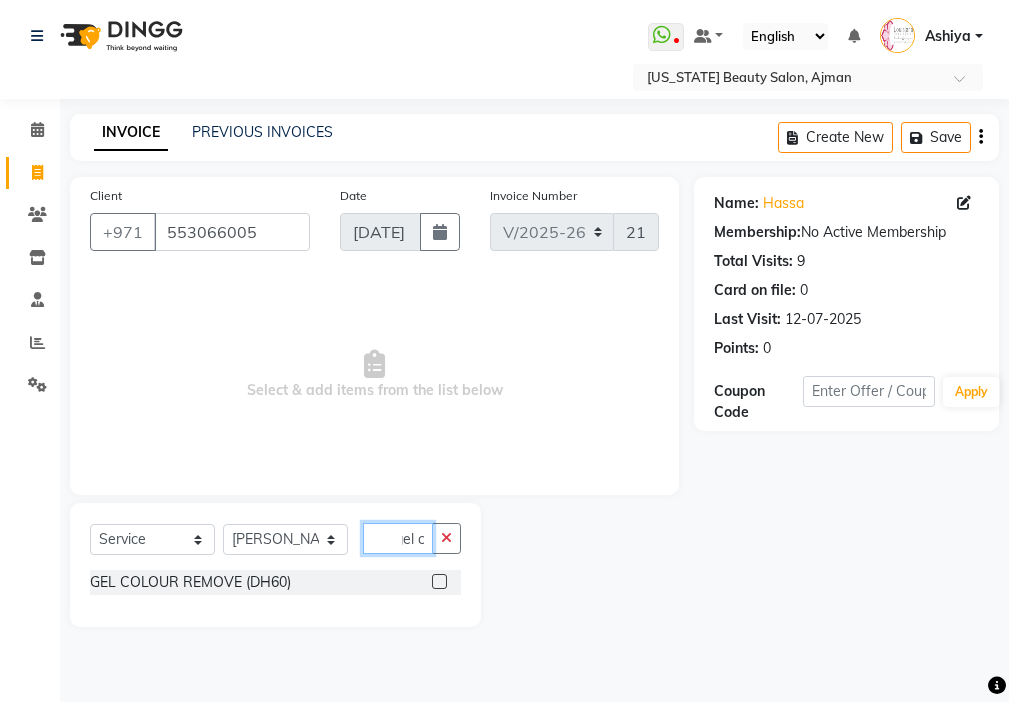scroll, scrollTop: 0, scrollLeft: 9, axis: horizontal 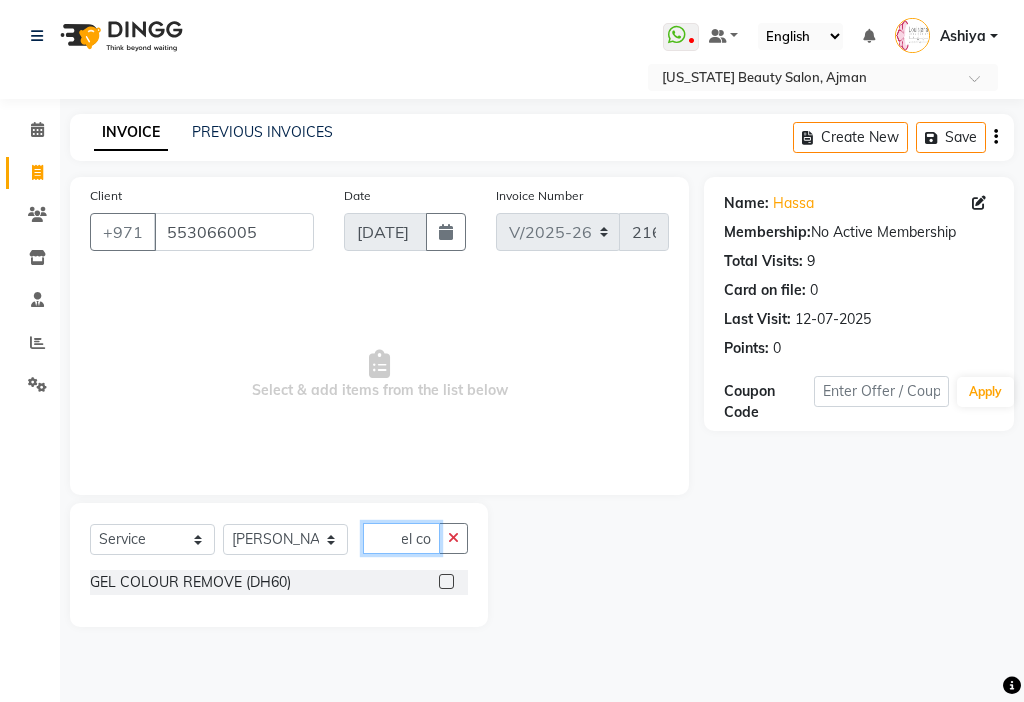 type on "gel co" 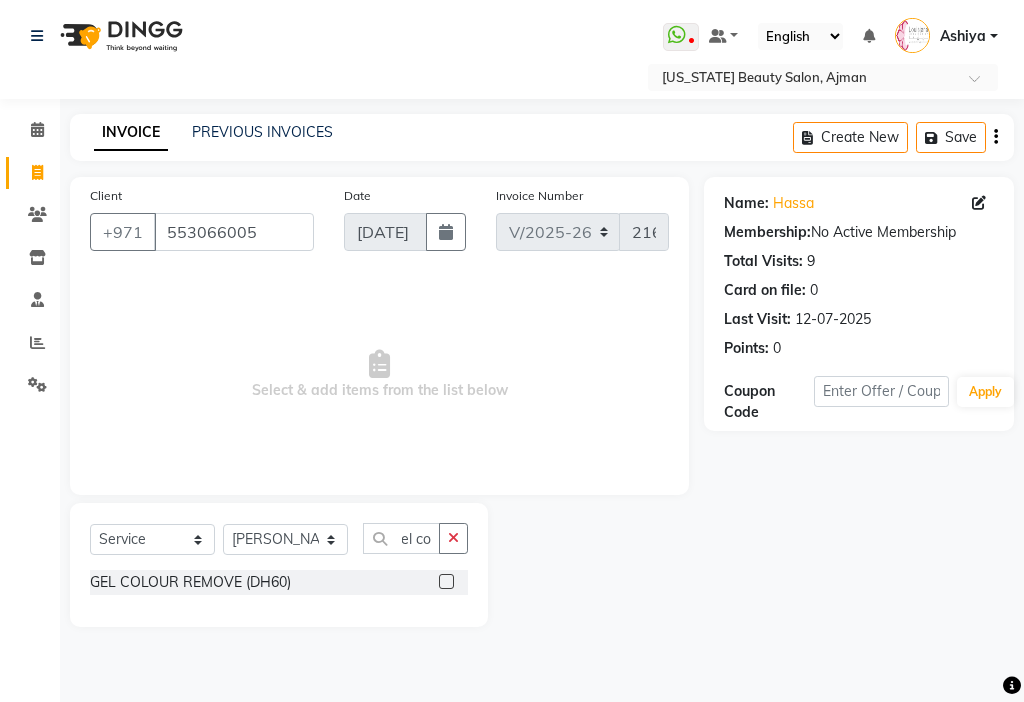 click 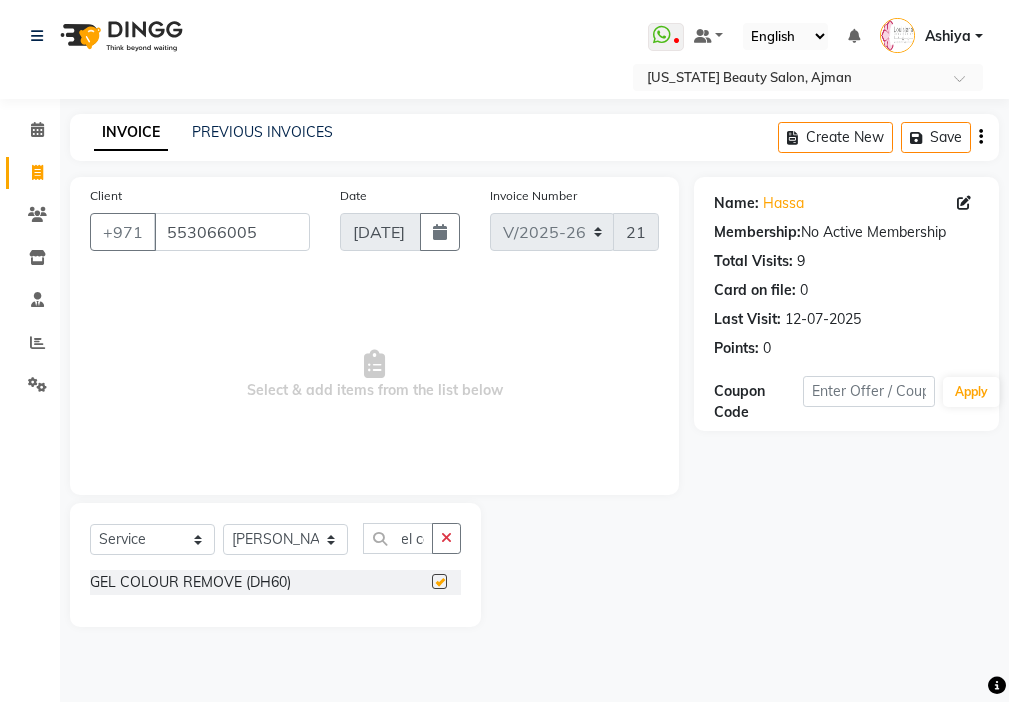 scroll, scrollTop: 0, scrollLeft: 0, axis: both 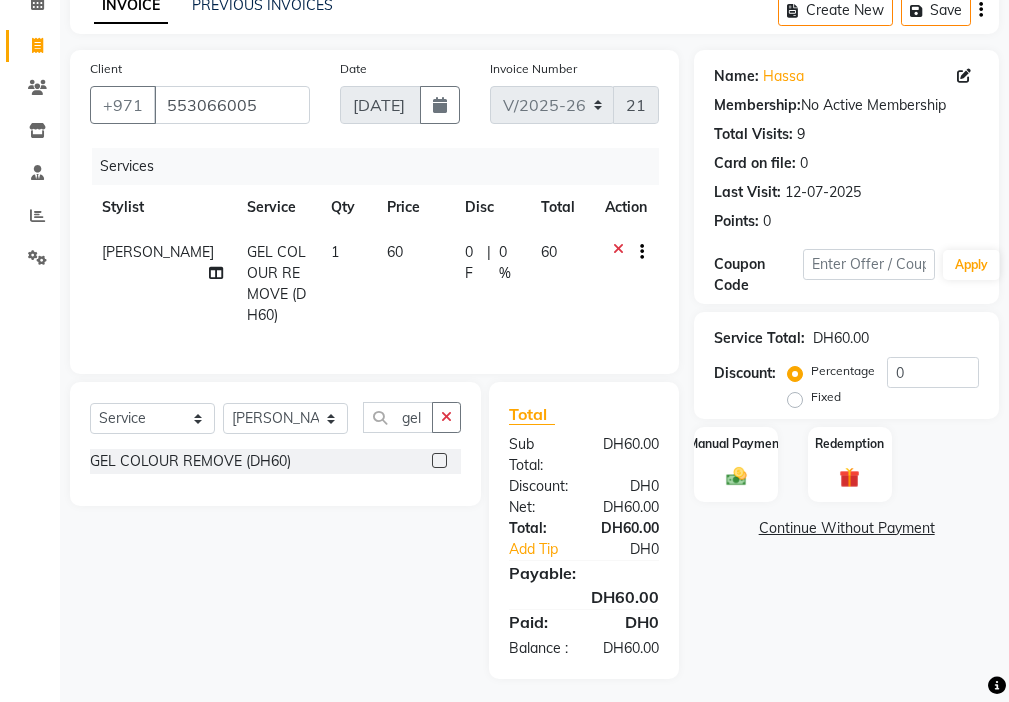 checkbox on "false" 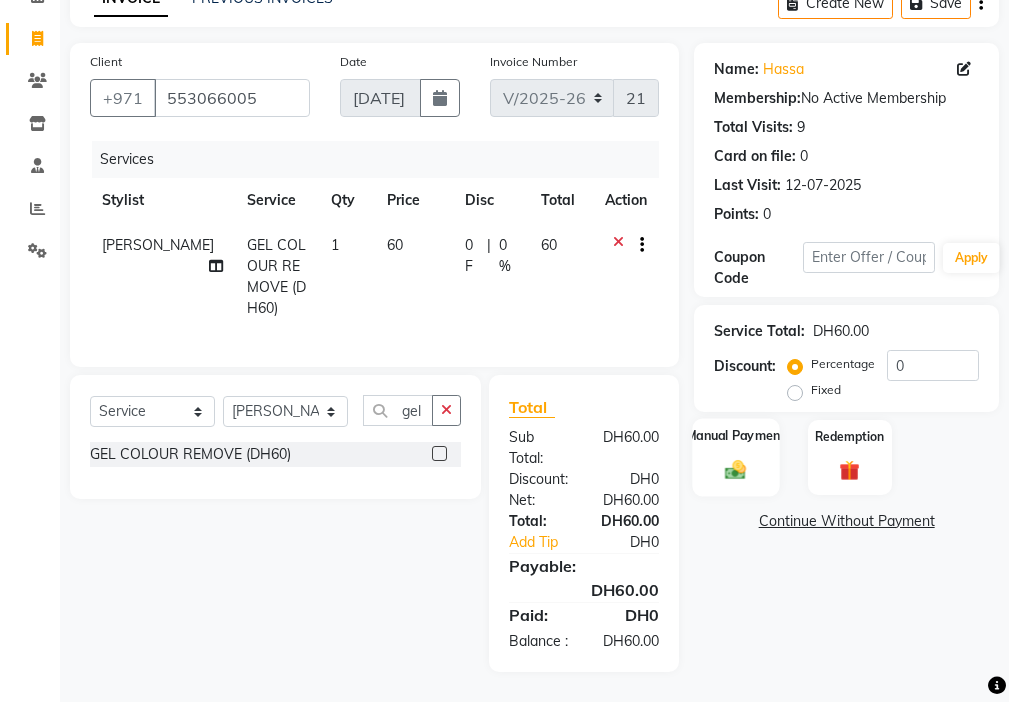 click on "Manual Payment" 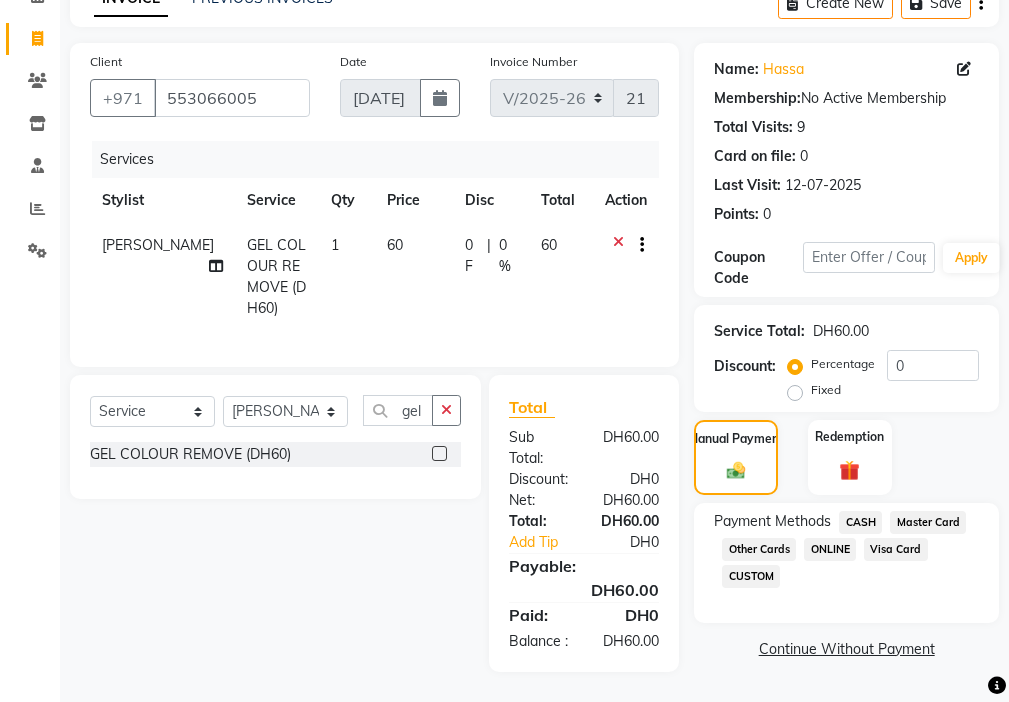 click on "Visa Card" 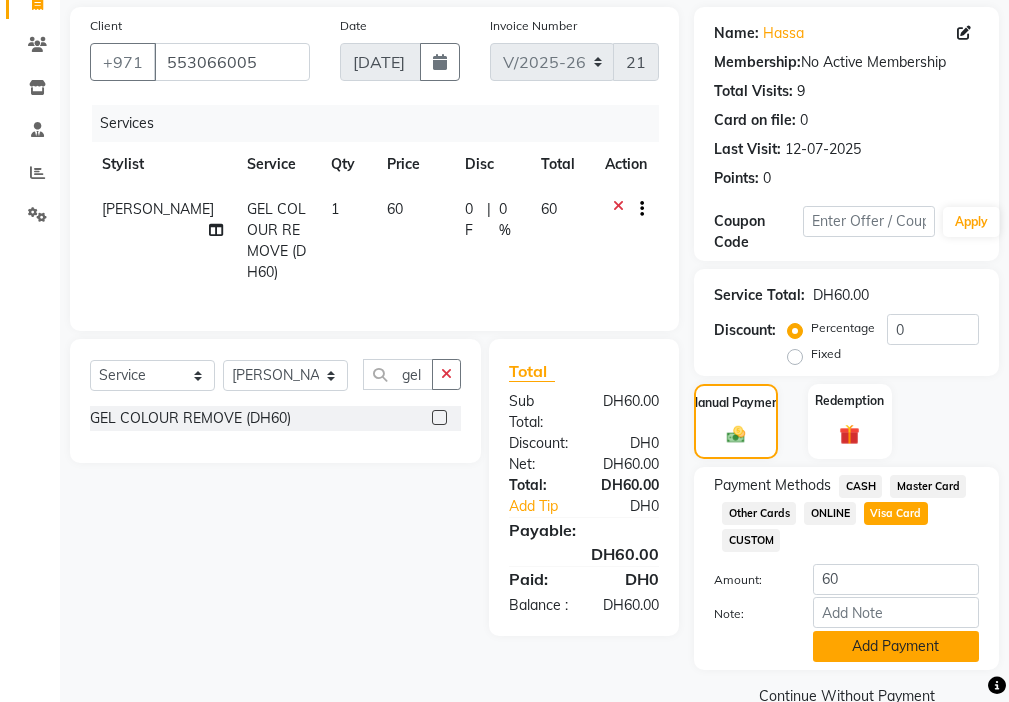 click on "Add Payment" 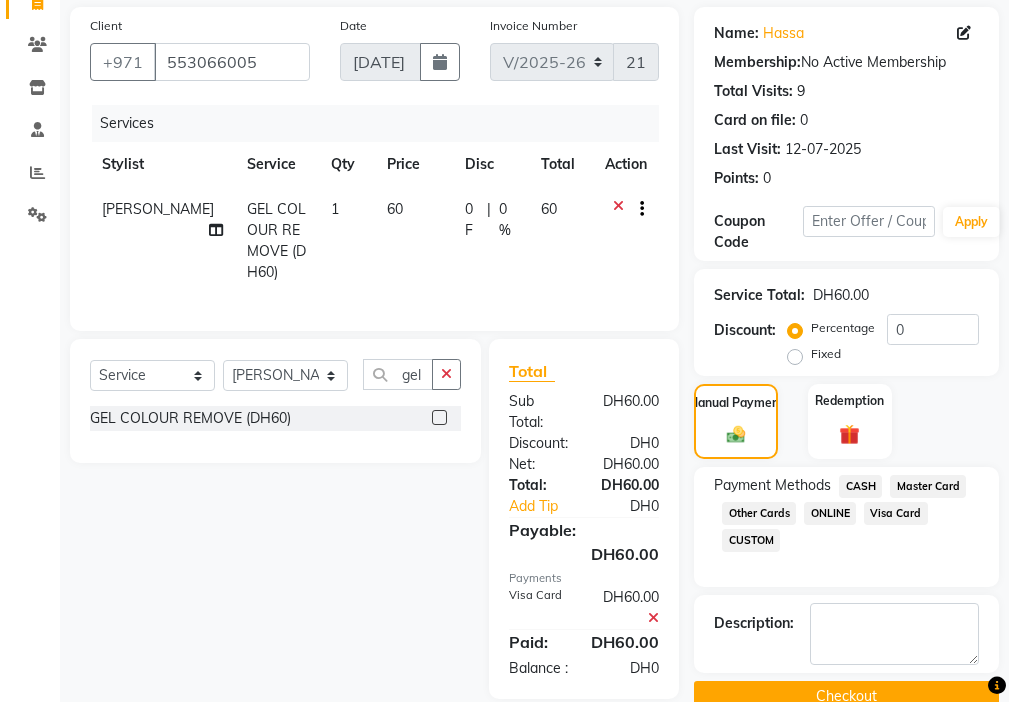 scroll, scrollTop: 233, scrollLeft: 0, axis: vertical 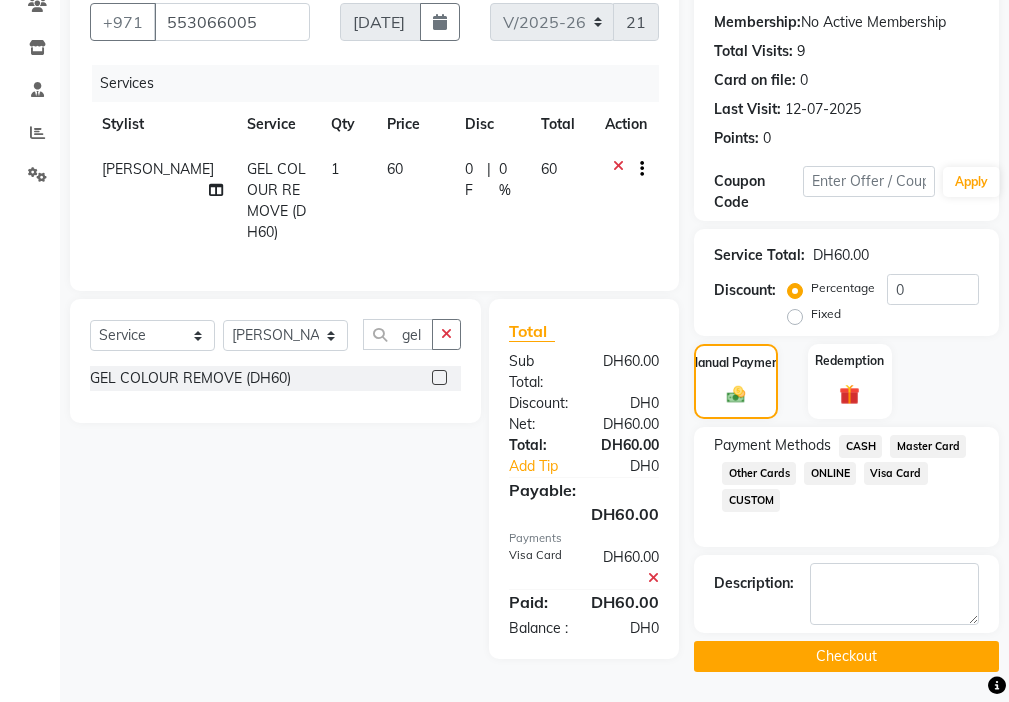 click on "Checkout" 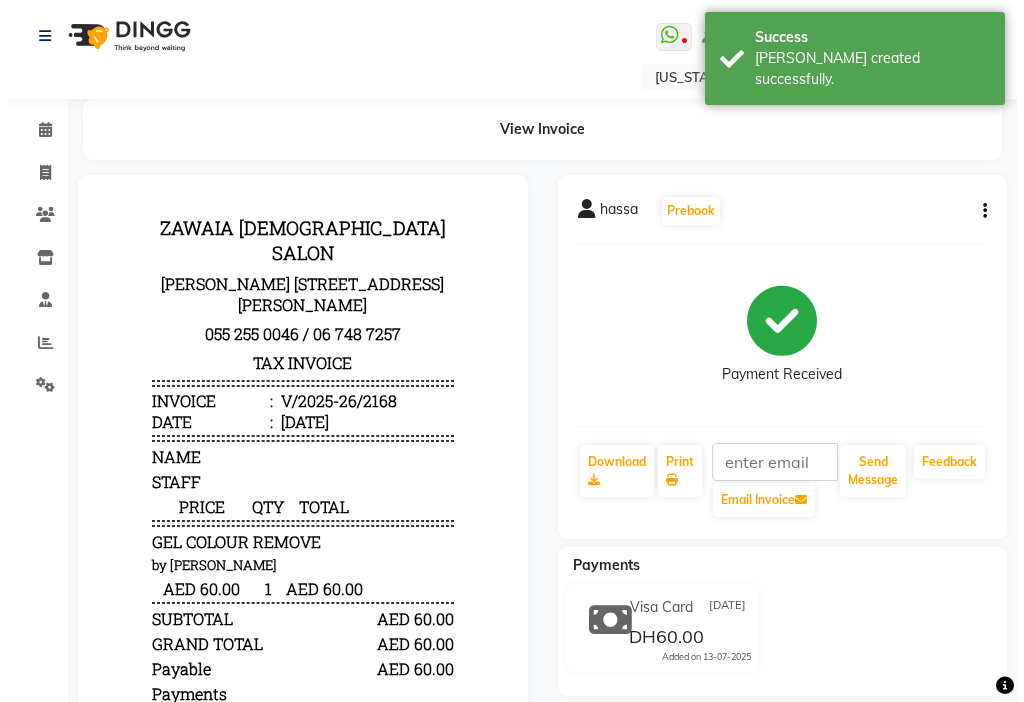 scroll, scrollTop: 0, scrollLeft: 0, axis: both 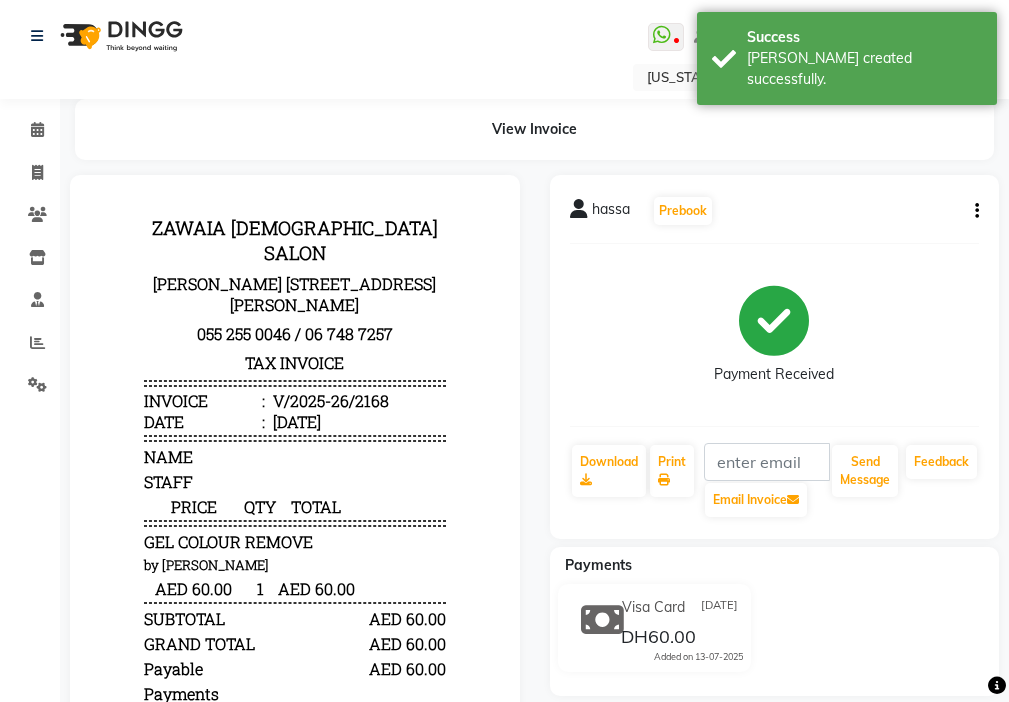 click 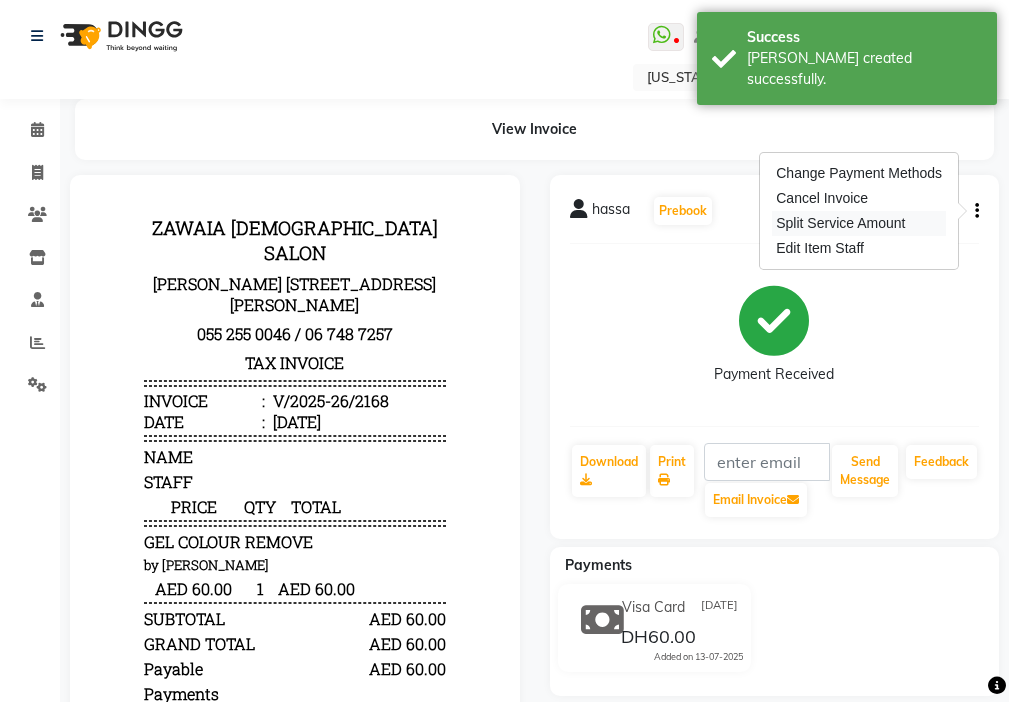 click on "Split Service Amount" at bounding box center [859, 223] 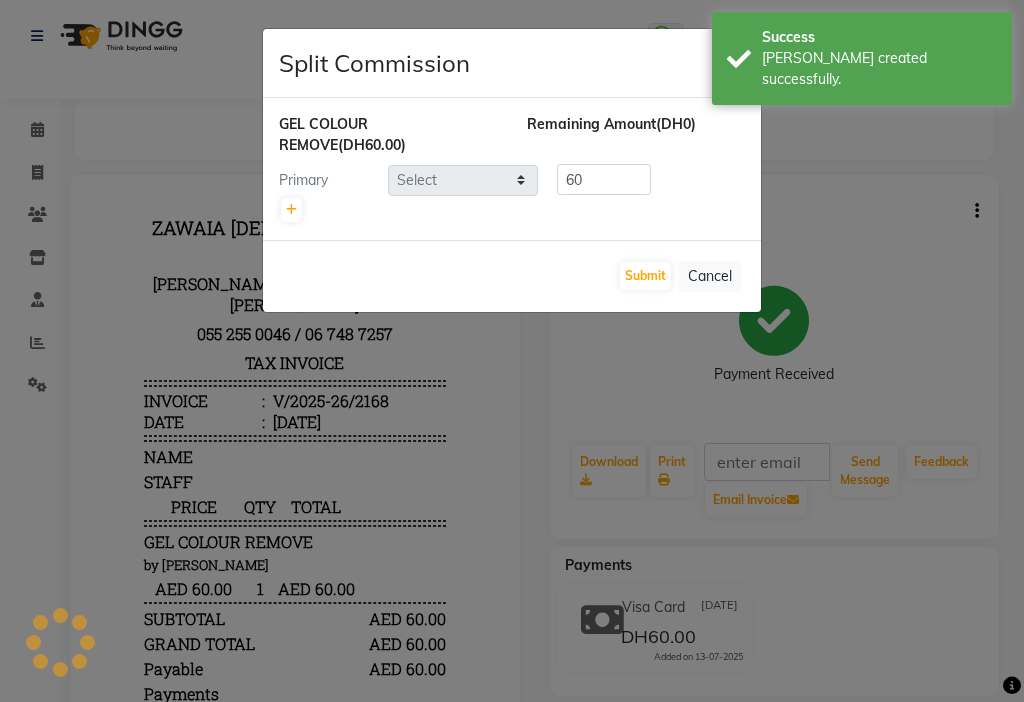 select on "48085" 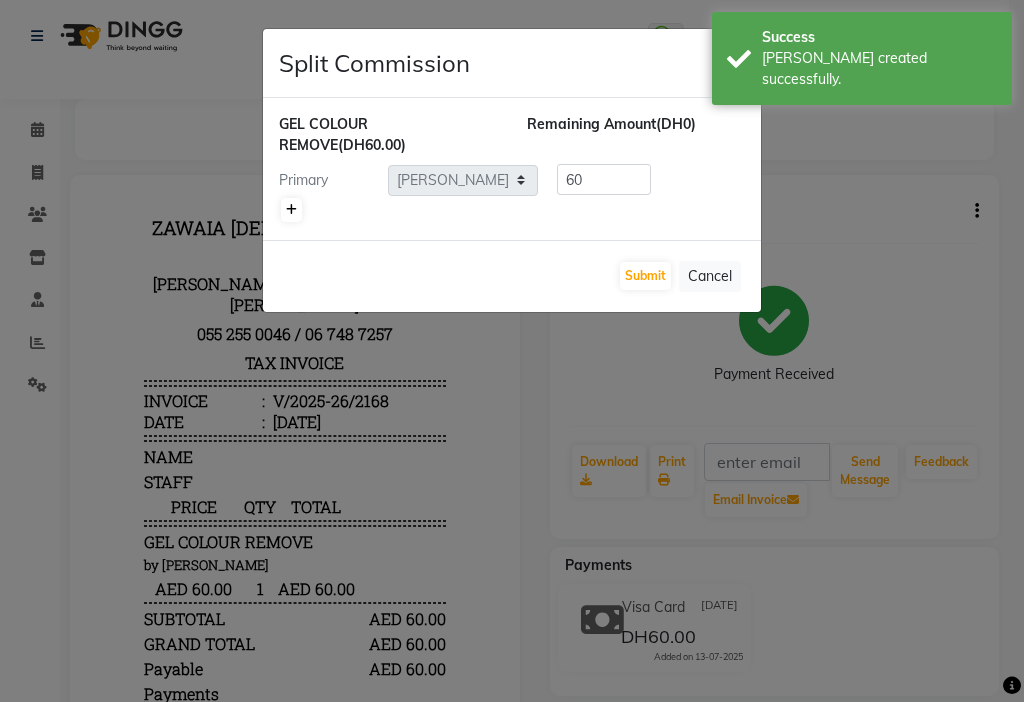 click 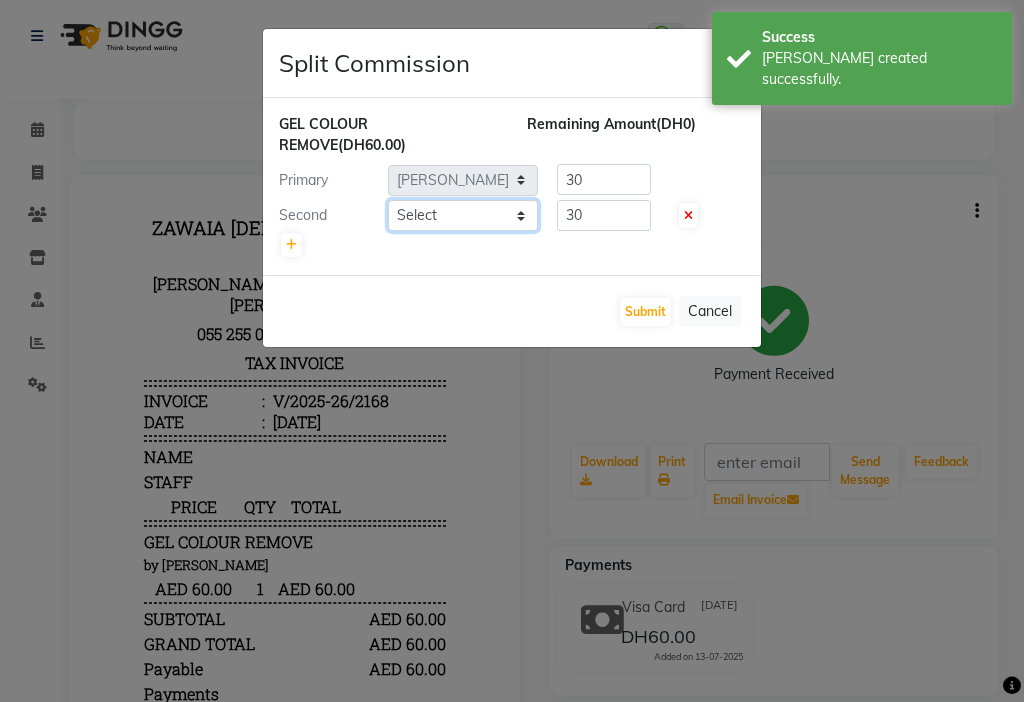 click on "Select  [PERSON_NAME]   [PERSON_NAME]   [PERSON_NAME]   [PERSON_NAME]   Kbina   Madam   mamta   [PERSON_NAME]   [PERSON_NAME]   [PERSON_NAME]" 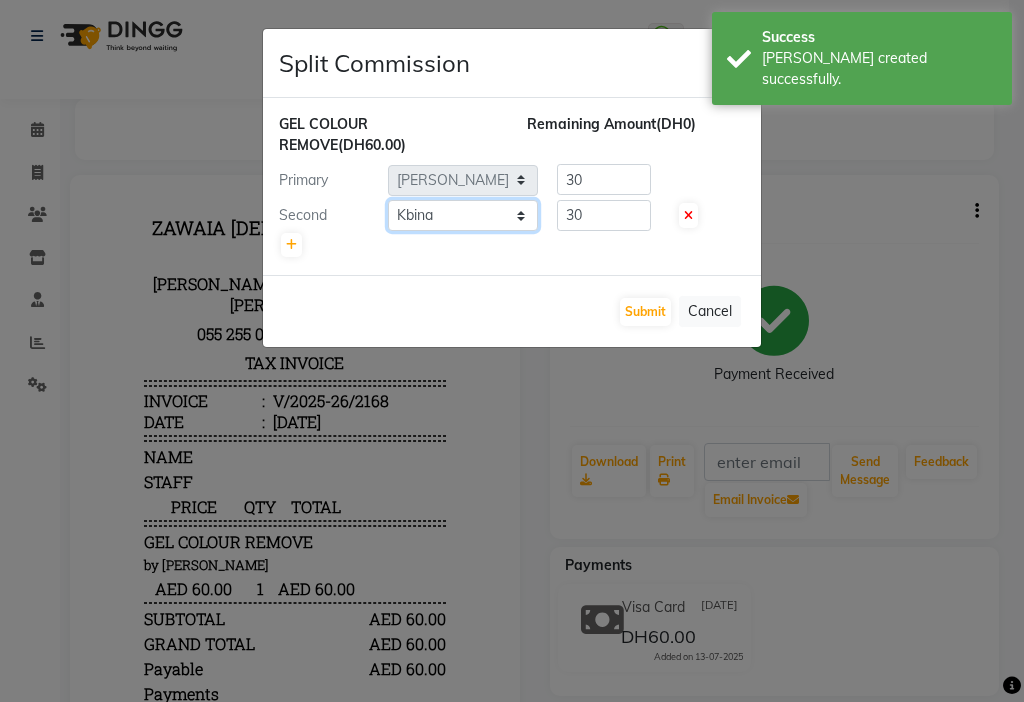 click on "Select  [PERSON_NAME]   [PERSON_NAME]   [PERSON_NAME]   [PERSON_NAME]   Kbina   Madam   mamta   [PERSON_NAME]   [PERSON_NAME]   [PERSON_NAME]" 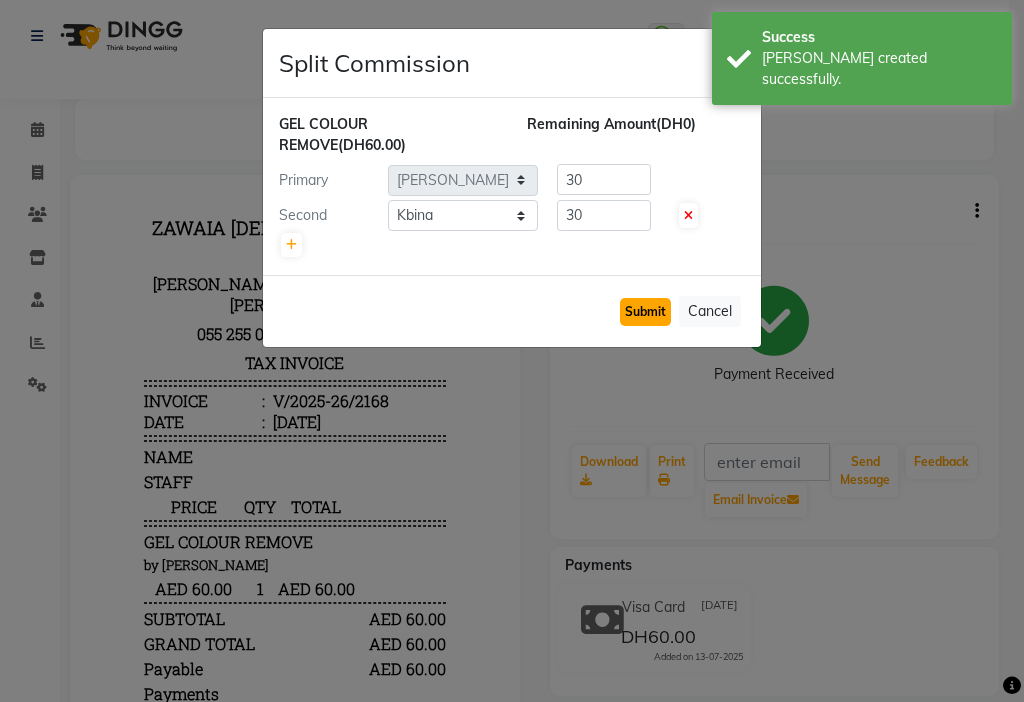 click on "Submit" 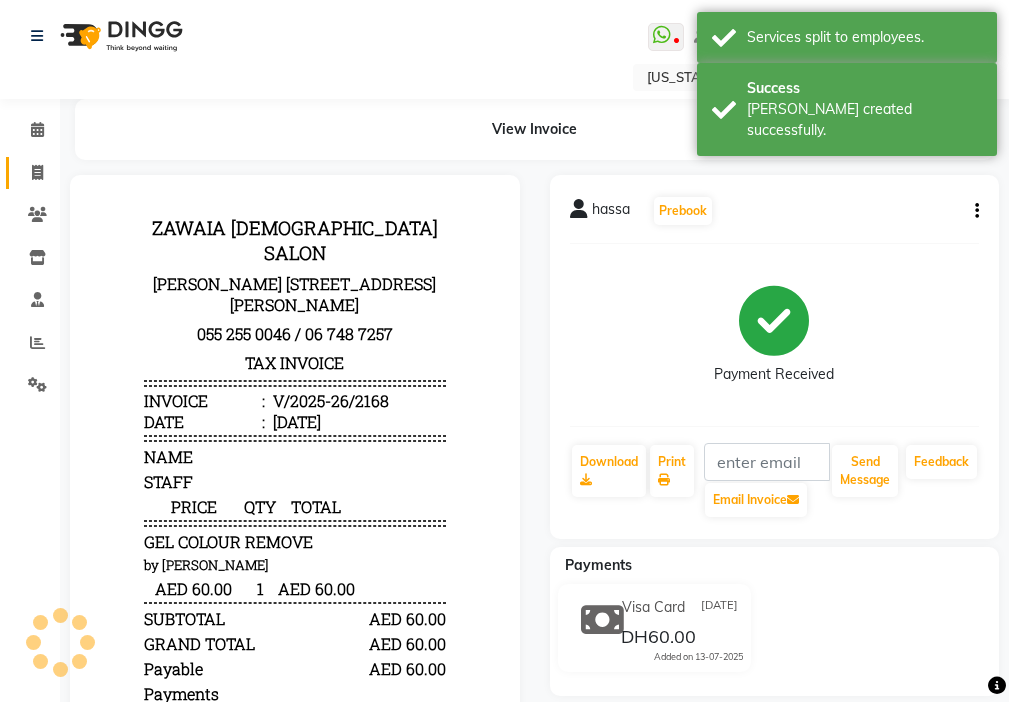 click 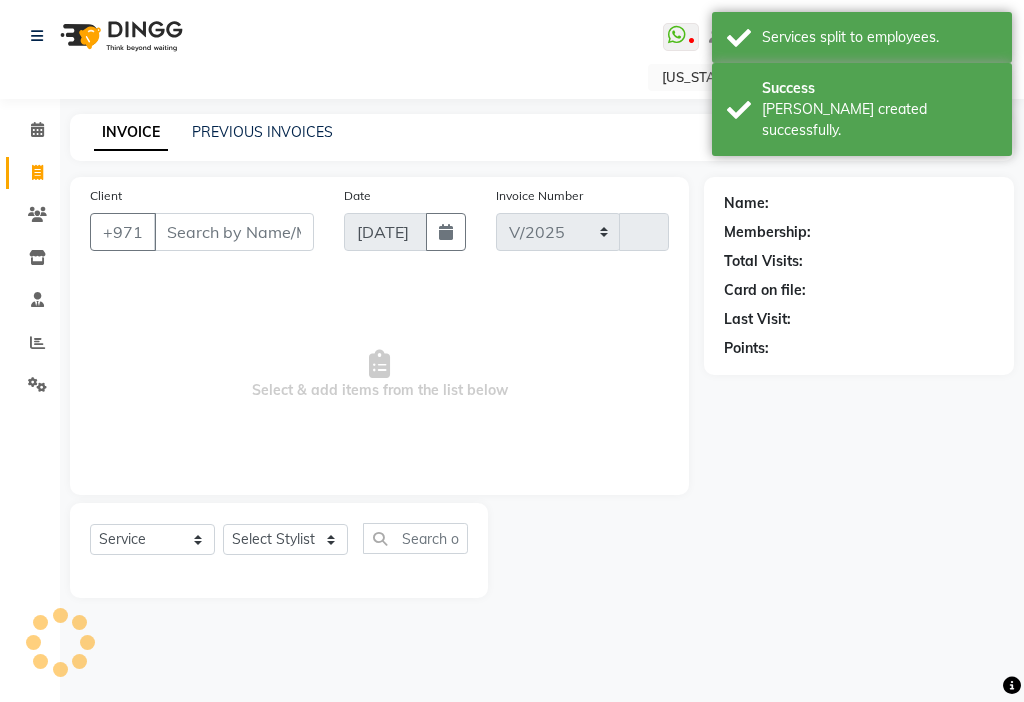 select on "637" 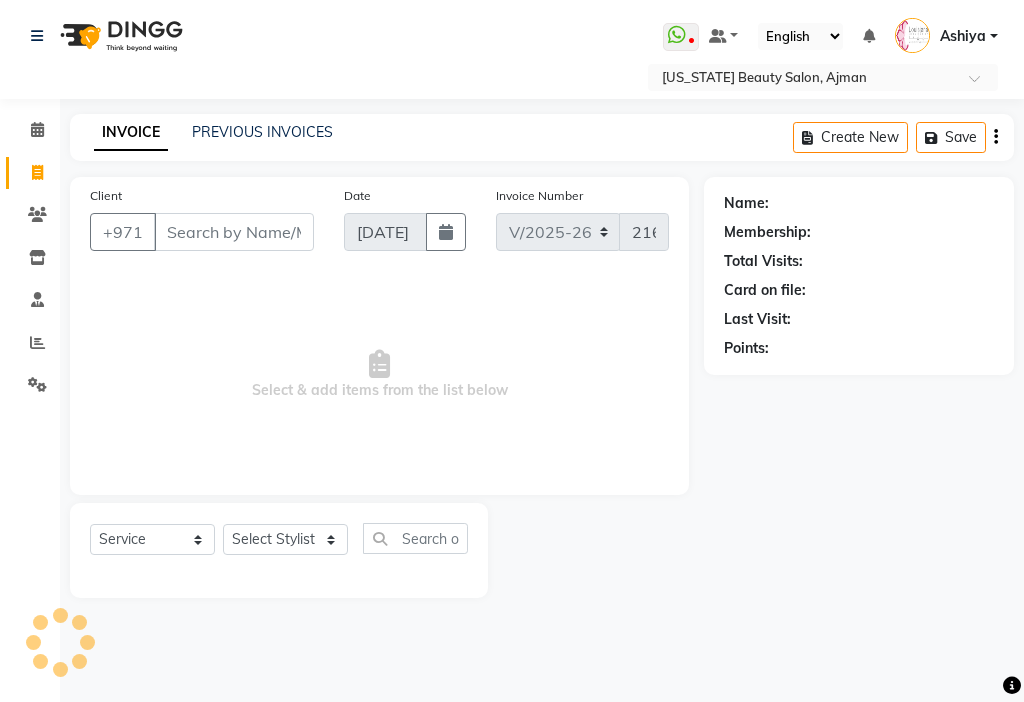 click on "Client" at bounding box center [234, 232] 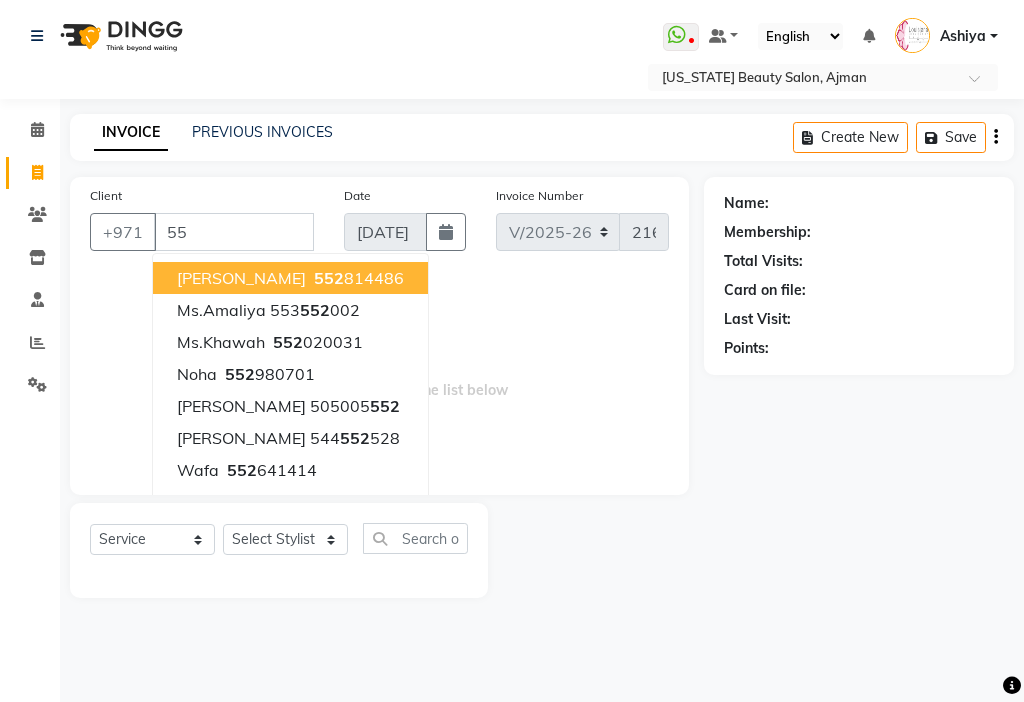 type on "5" 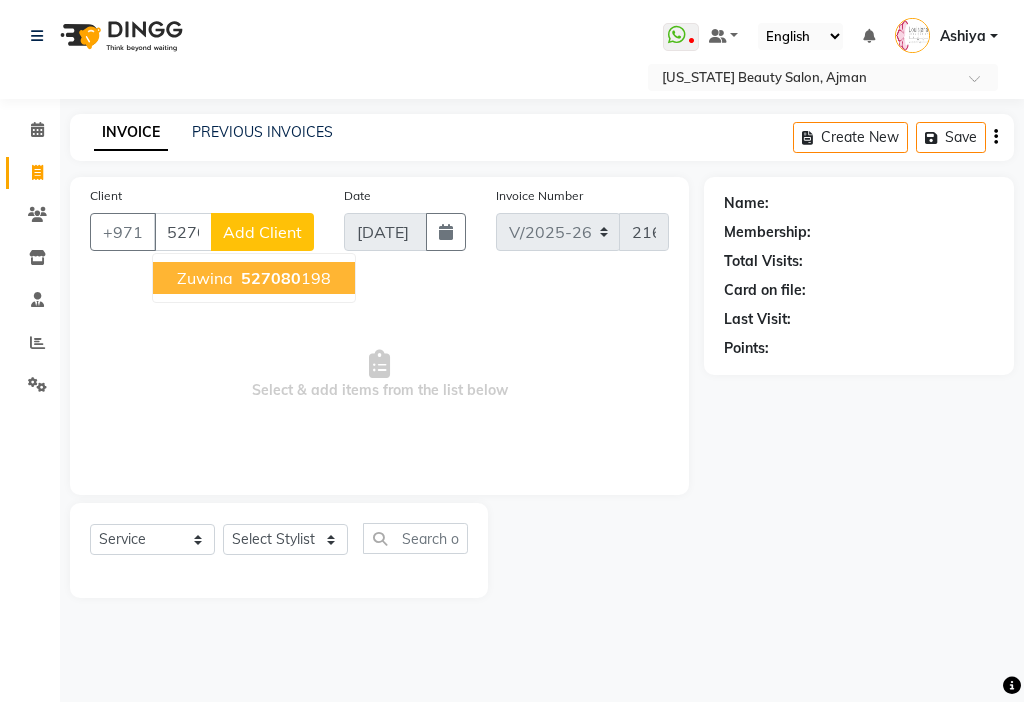 click on "527080 198" at bounding box center [284, 278] 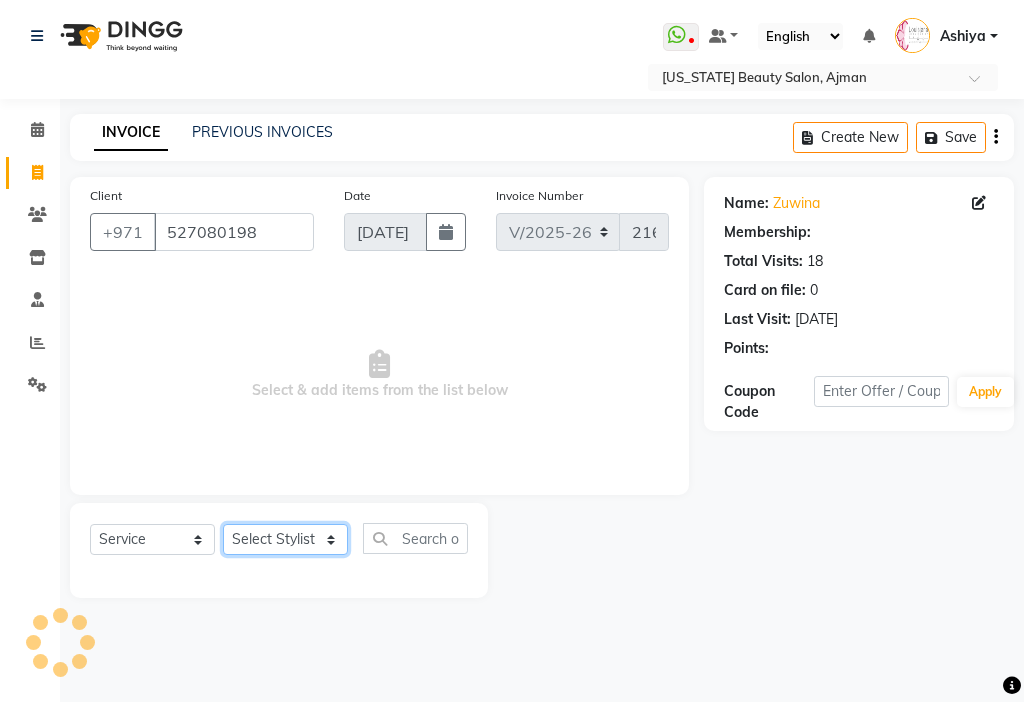 click on "Select Stylist [PERSON_NAME] [PERSON_NAME] [PERSON_NAME] [PERSON_NAME] Kbina Madam mamta [PERSON_NAME] [PERSON_NAME] [PERSON_NAME]" 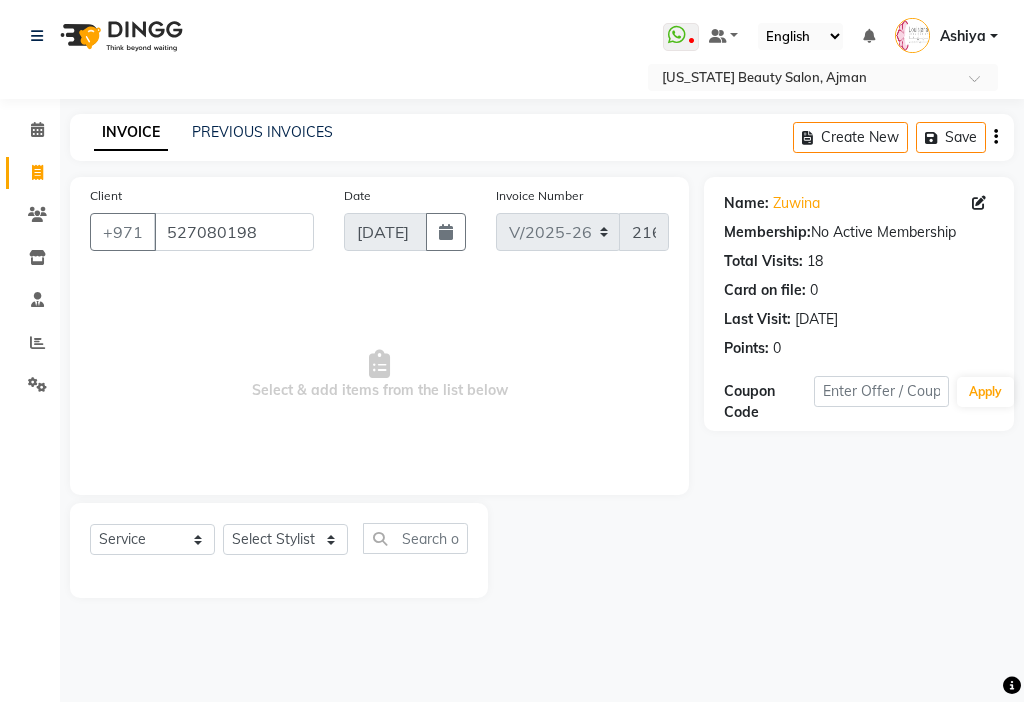 click on "Client [PHONE_NUMBER] Date [DATE] Invoice Number V/2025 V/[PHONE_NUMBER]  Select & add items from the list below" 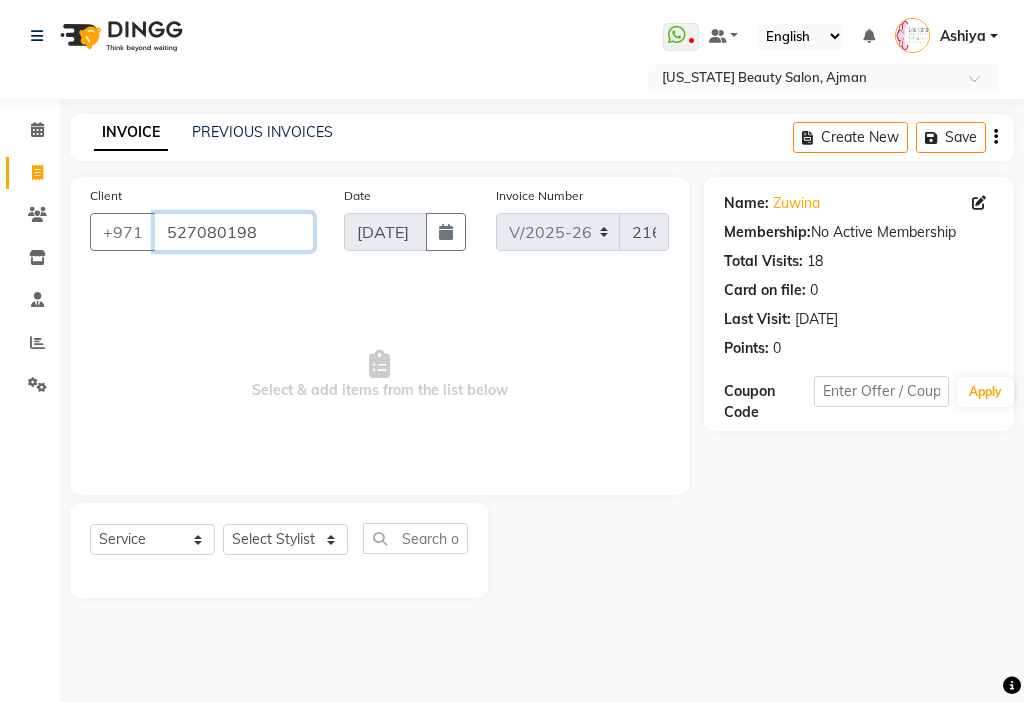 click on "527080198" at bounding box center [234, 232] 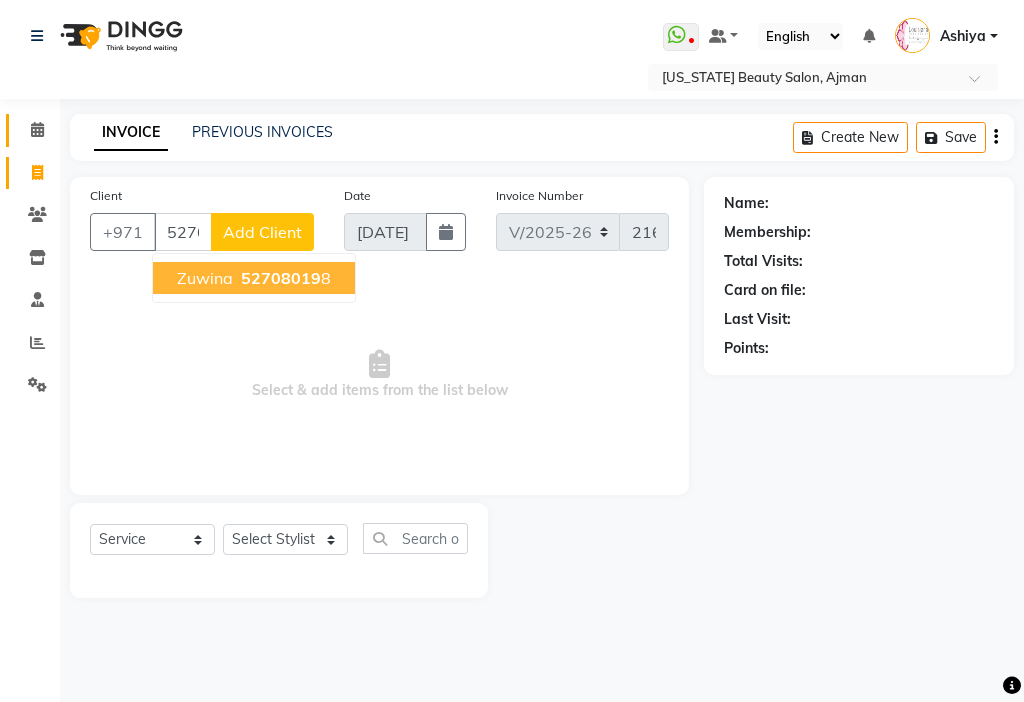 click 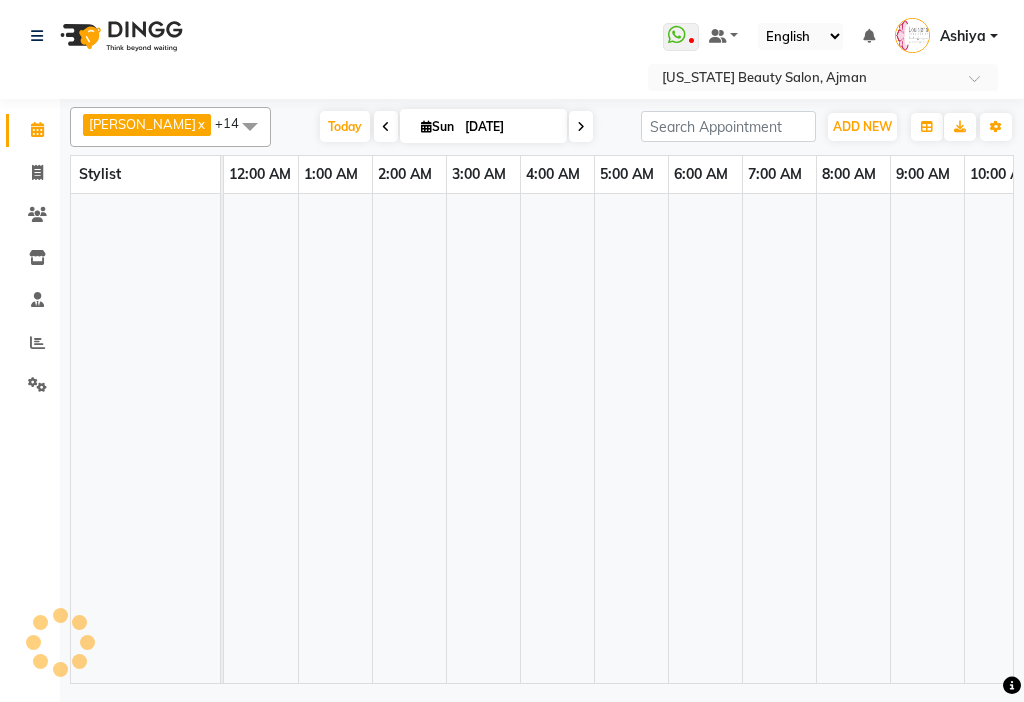 scroll, scrollTop: 0, scrollLeft: 889, axis: horizontal 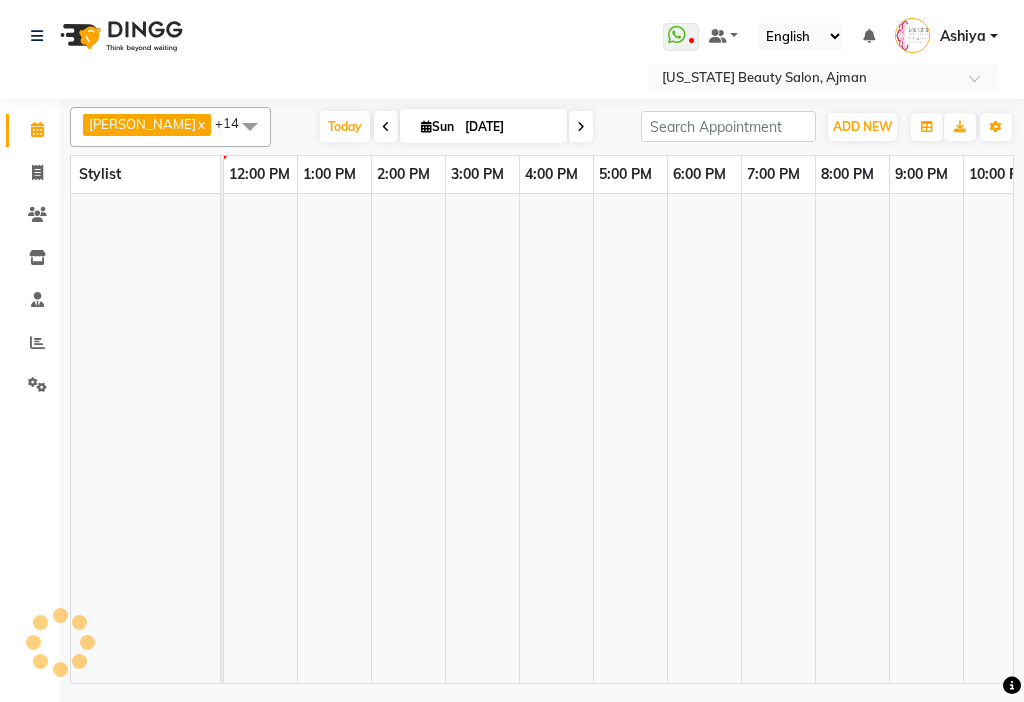 click on "[DATE]" at bounding box center (509, 127) 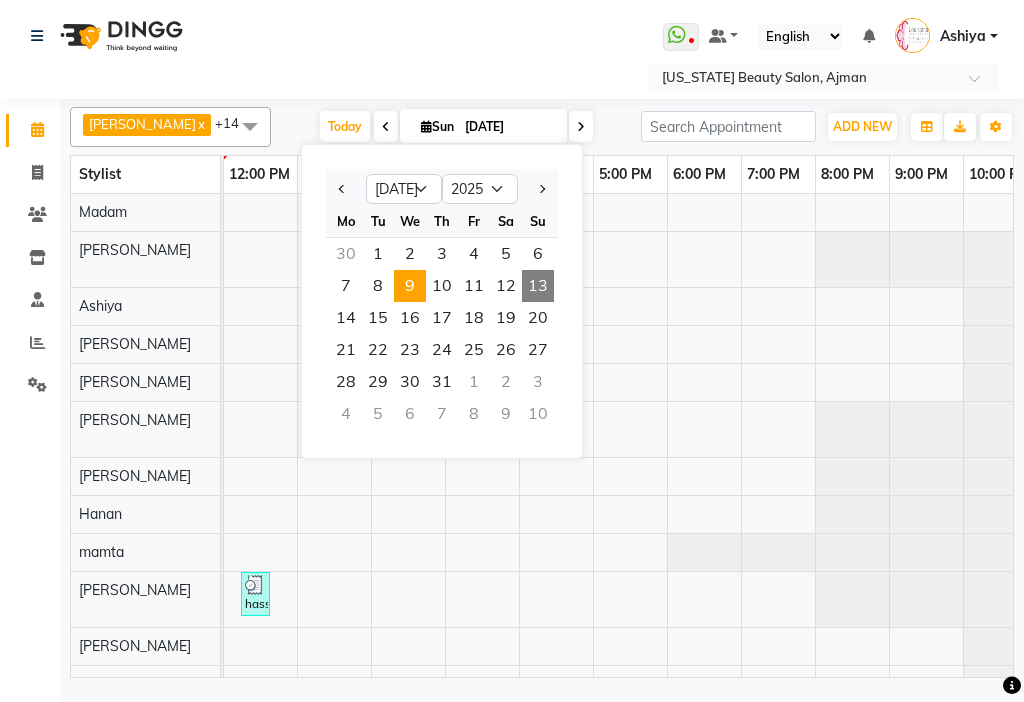 click on "9" at bounding box center [410, 286] 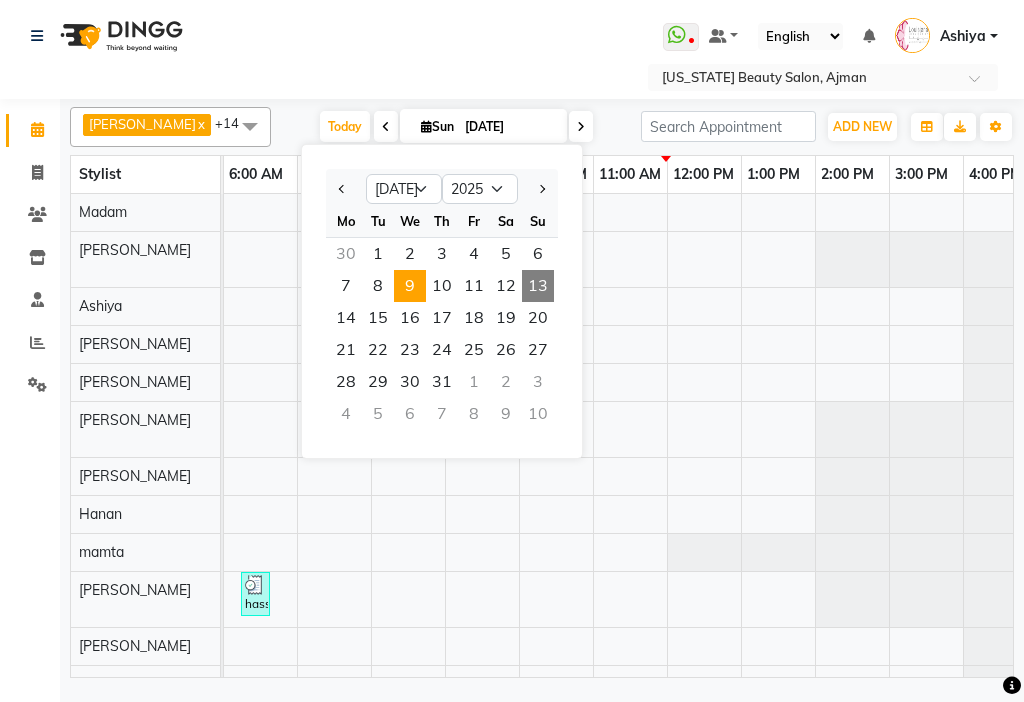 scroll, scrollTop: 0, scrollLeft: 445, axis: horizontal 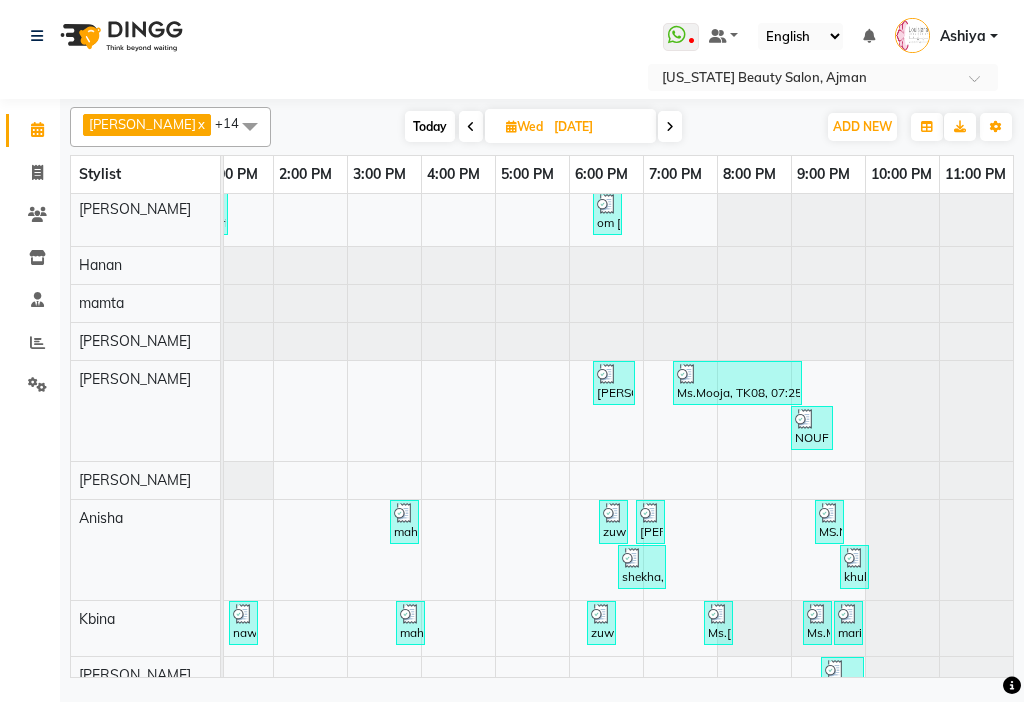 click on "zuwina, TK05, 06:25 PM-06:35 PM, NAIL CUT AND FILE  (DH25),NAIL COLOUR REMOVE (DH5)" at bounding box center [613, 522] 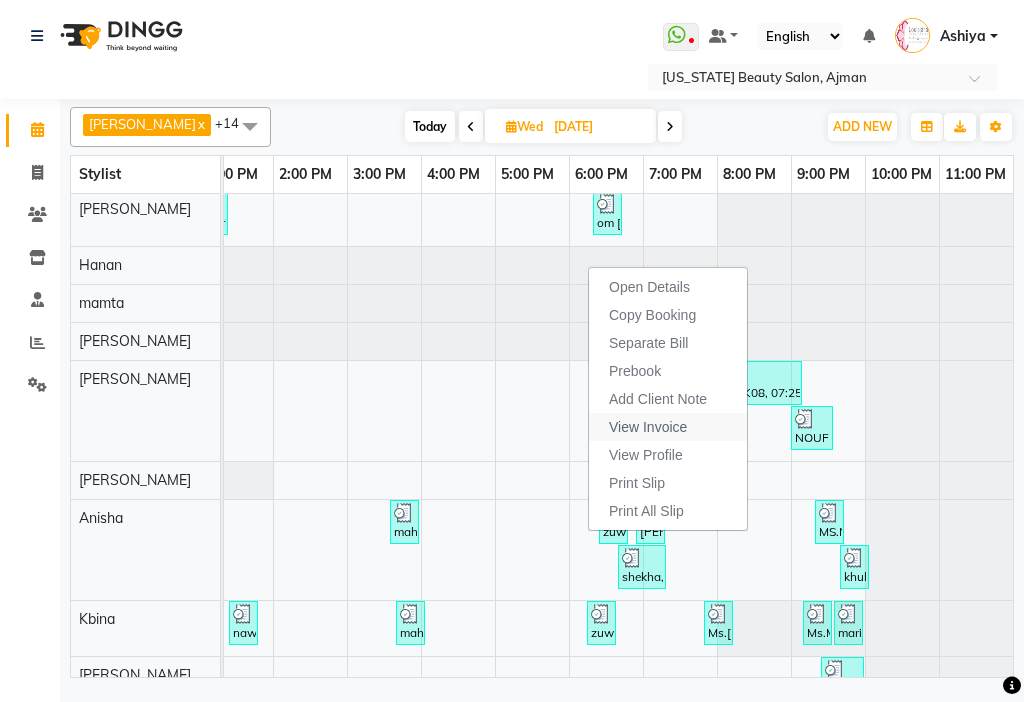 click on "View Invoice" at bounding box center [648, 427] 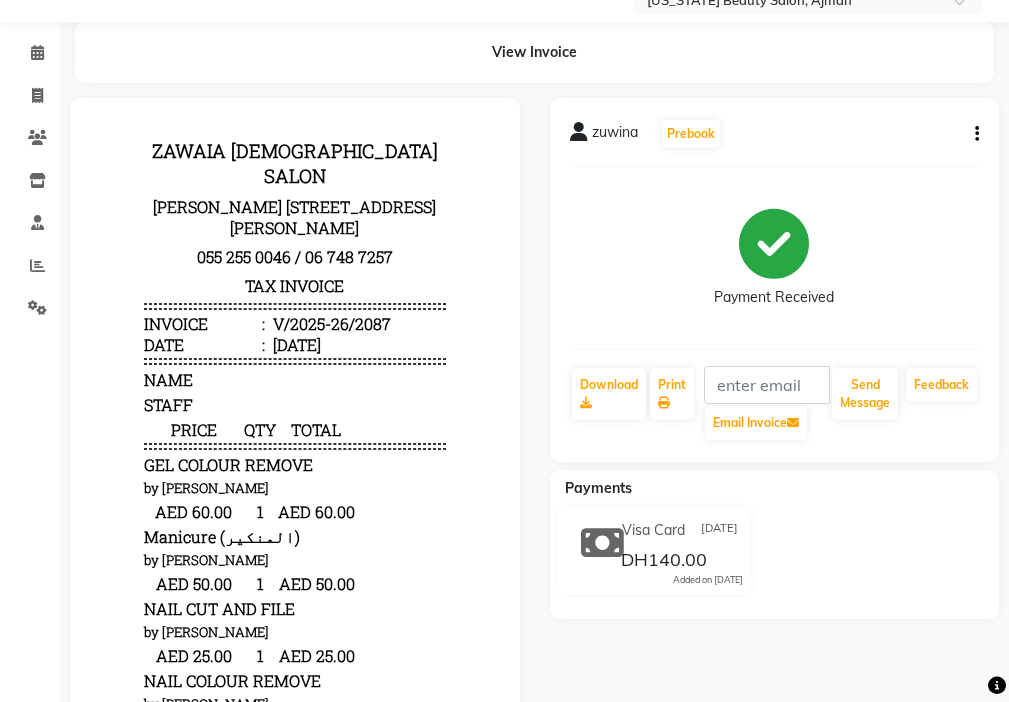 scroll, scrollTop: 69, scrollLeft: 0, axis: vertical 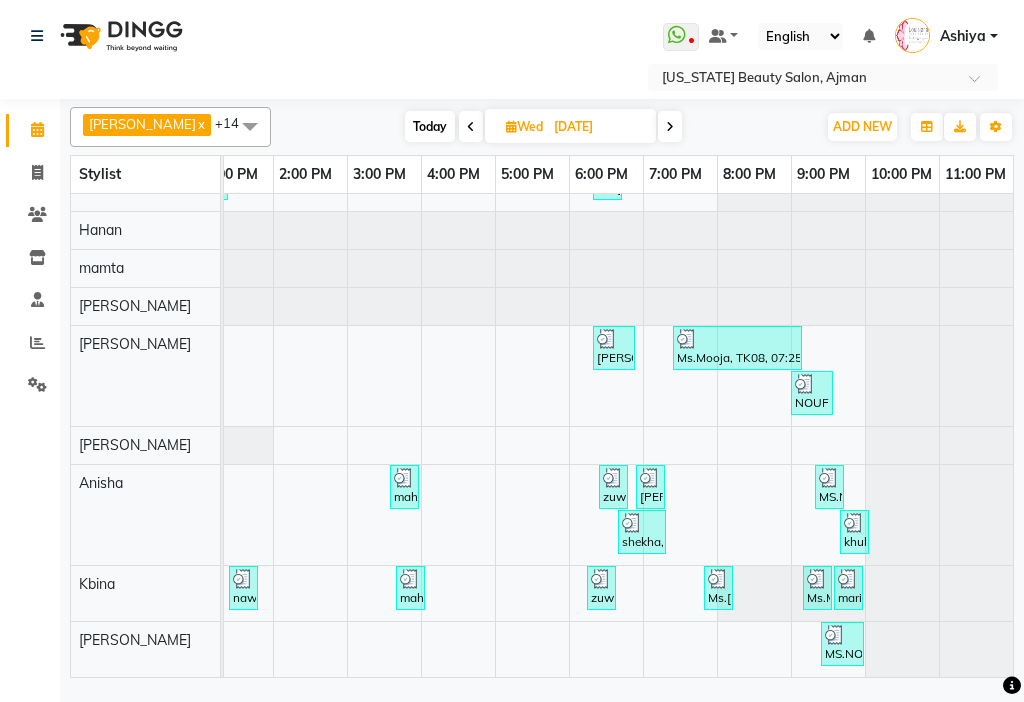 click on "zuwina, TK05, 06:15 PM-06:25 PM, GEL COLOUR REMOVE (DH60),Manicure  (المنكير) (DH50)" at bounding box center (601, 588) 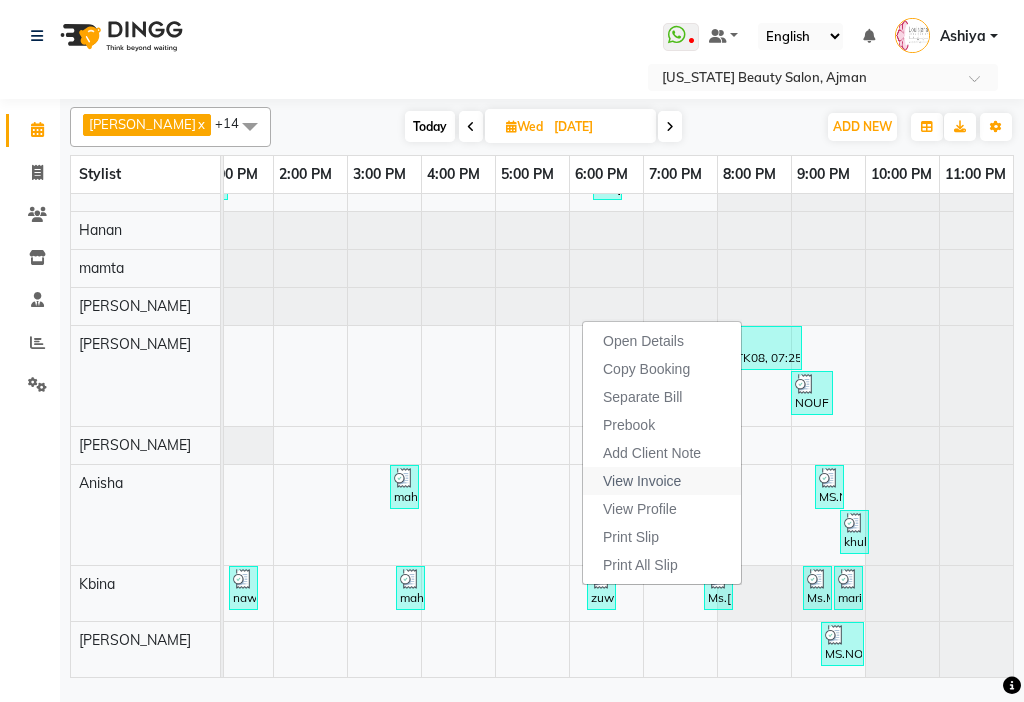 click on "View Invoice" at bounding box center [642, 481] 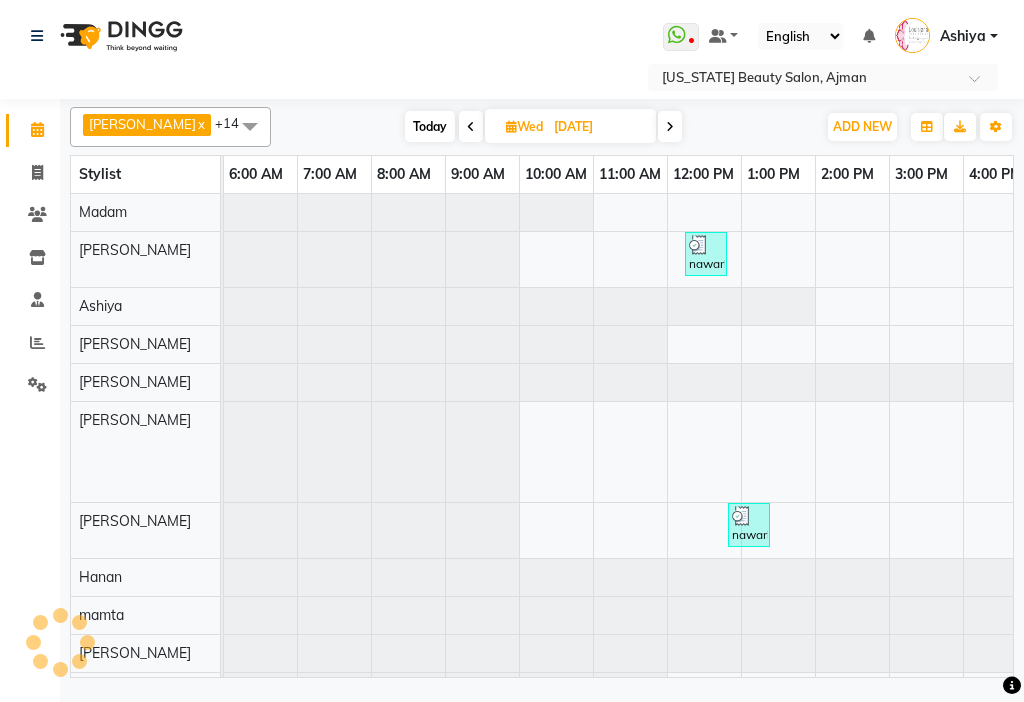 click on "[DATE]" at bounding box center (598, 127) 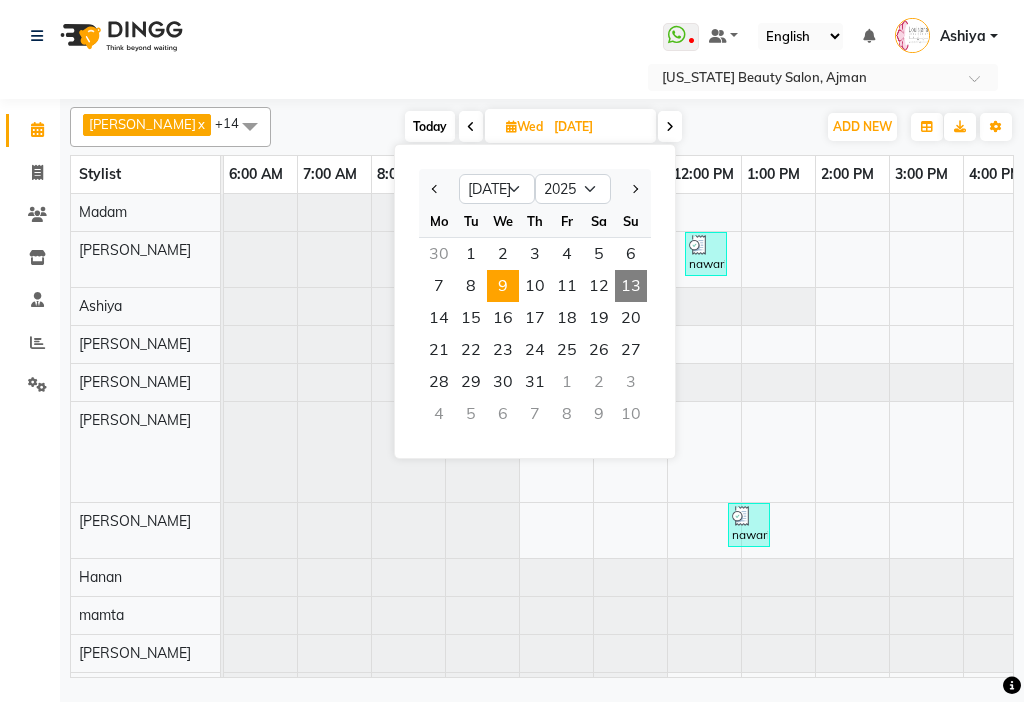 click on "13" at bounding box center [631, 286] 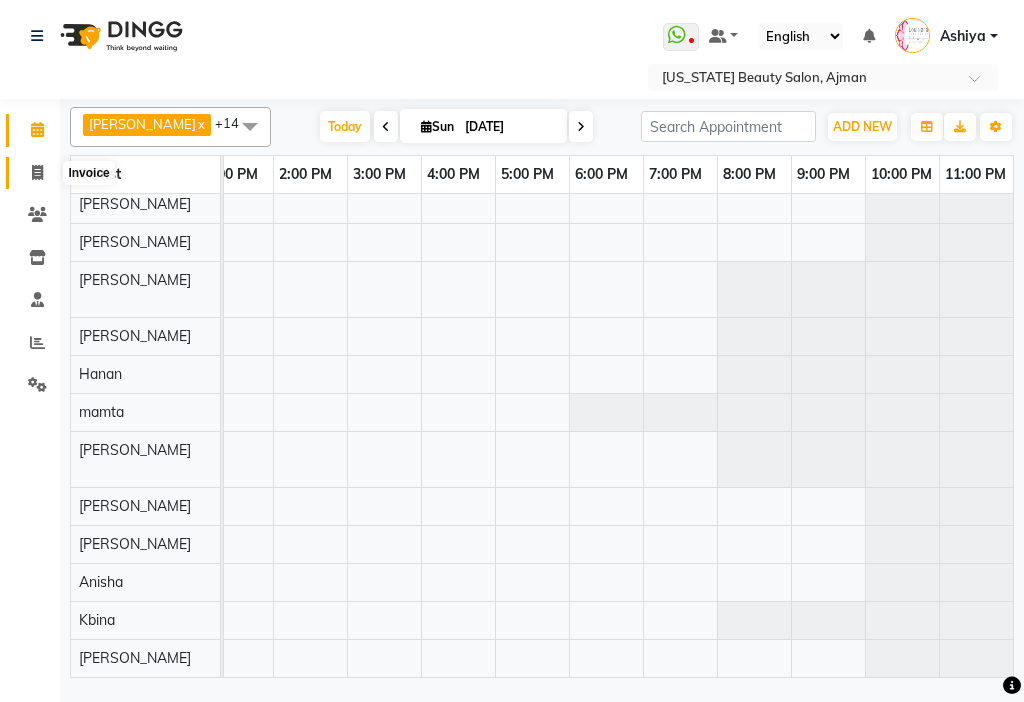 click 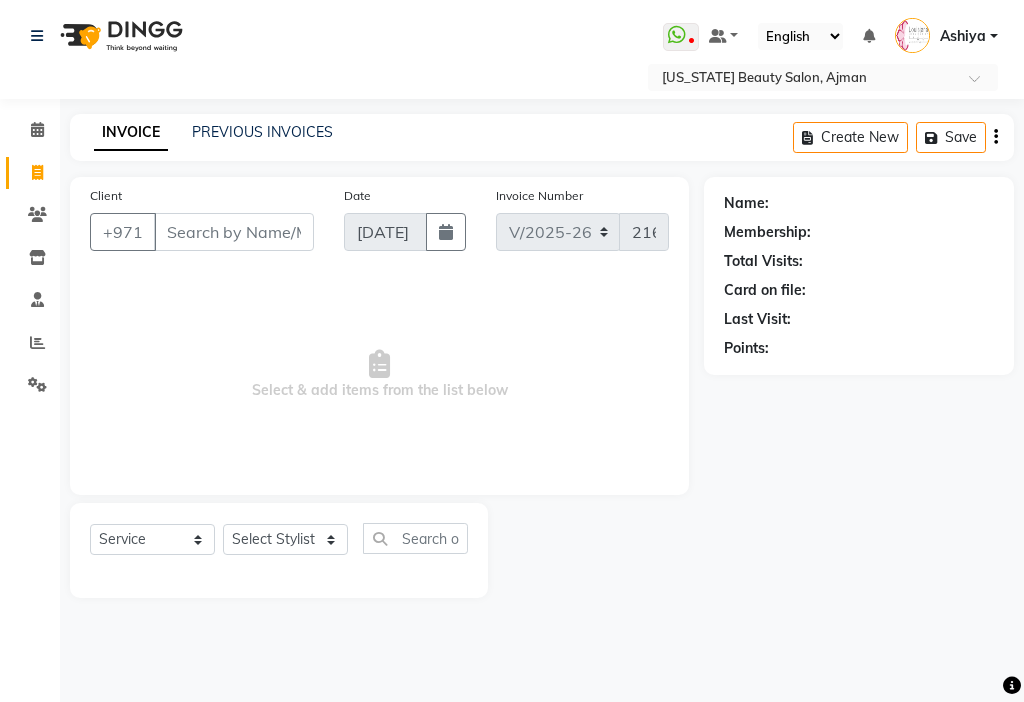 click on "Client" at bounding box center [234, 232] 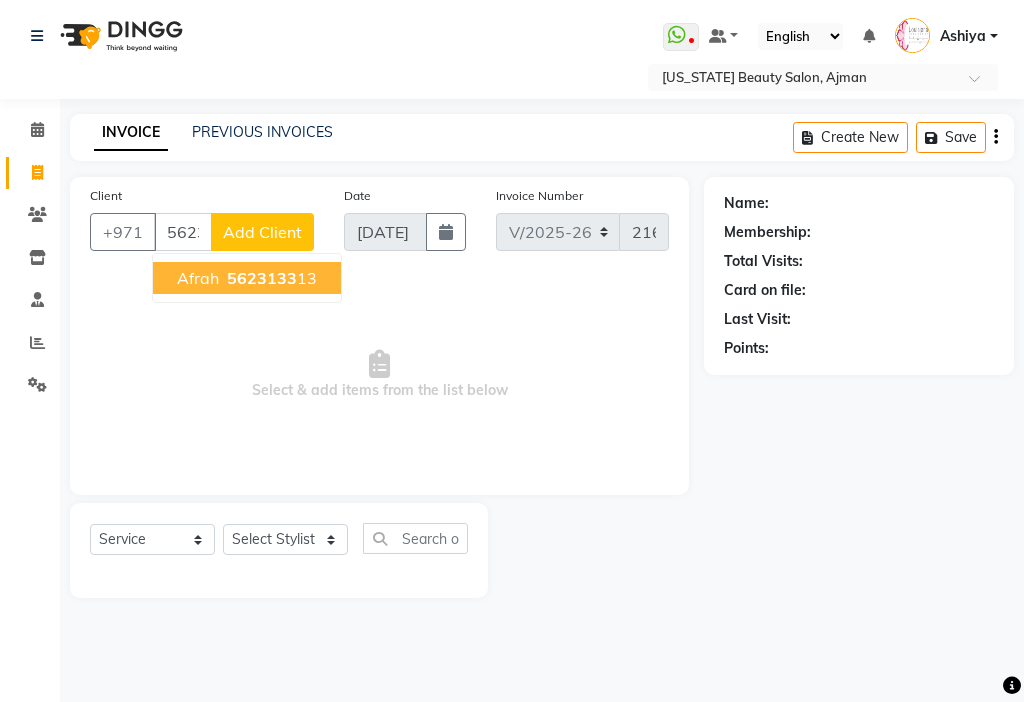 click on "5623133 13" at bounding box center [270, 278] 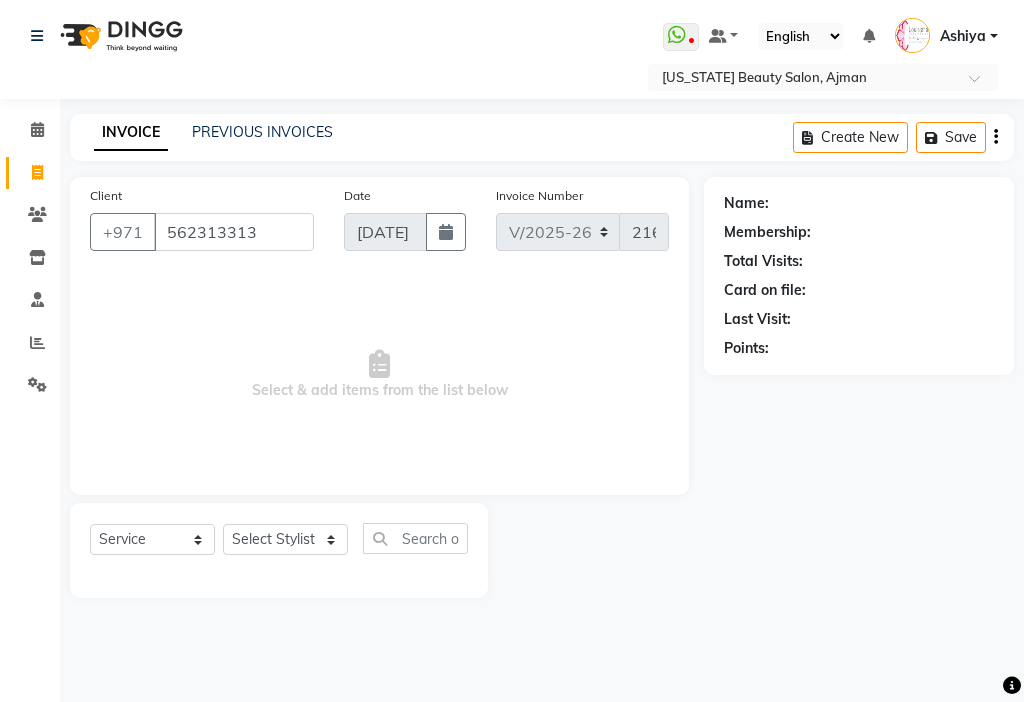 type on "562313313" 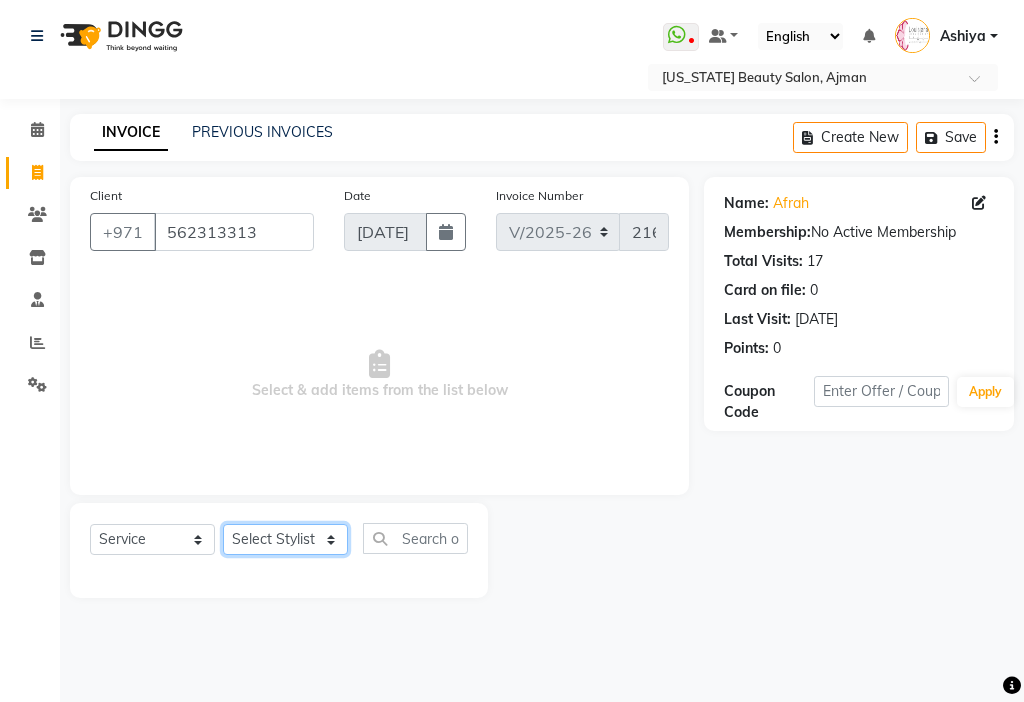 click on "Select Stylist [PERSON_NAME] [PERSON_NAME] [PERSON_NAME] [PERSON_NAME] Kbina Madam mamta [PERSON_NAME] [PERSON_NAME] [PERSON_NAME]" 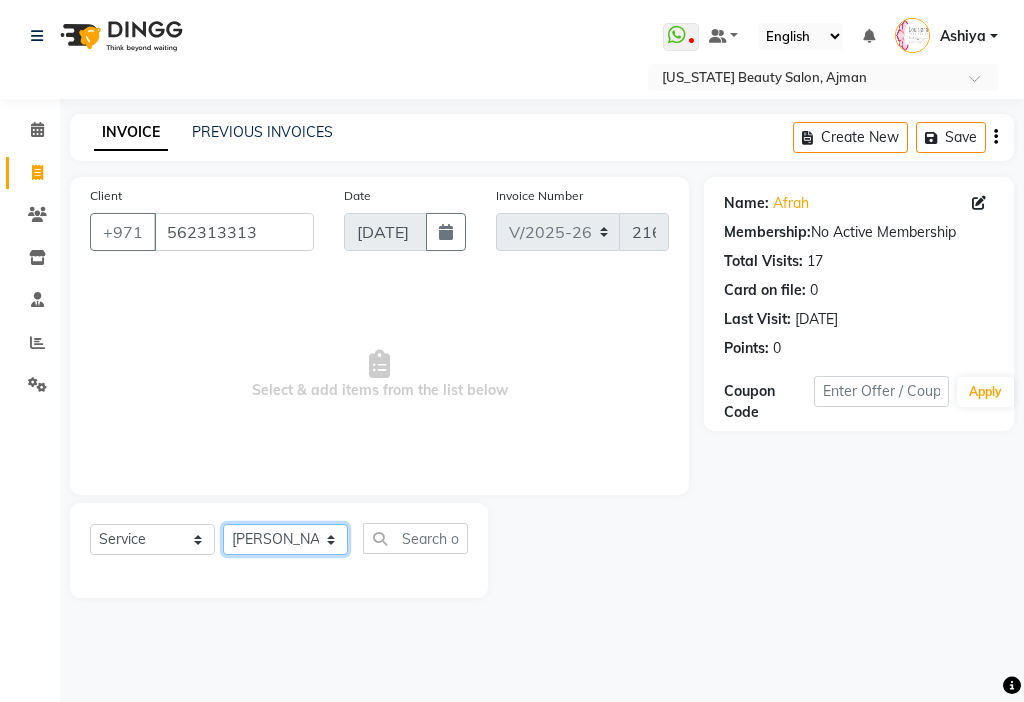 click on "Select Stylist [PERSON_NAME] [PERSON_NAME] [PERSON_NAME] [PERSON_NAME] Kbina Madam mamta [PERSON_NAME] [PERSON_NAME] [PERSON_NAME]" 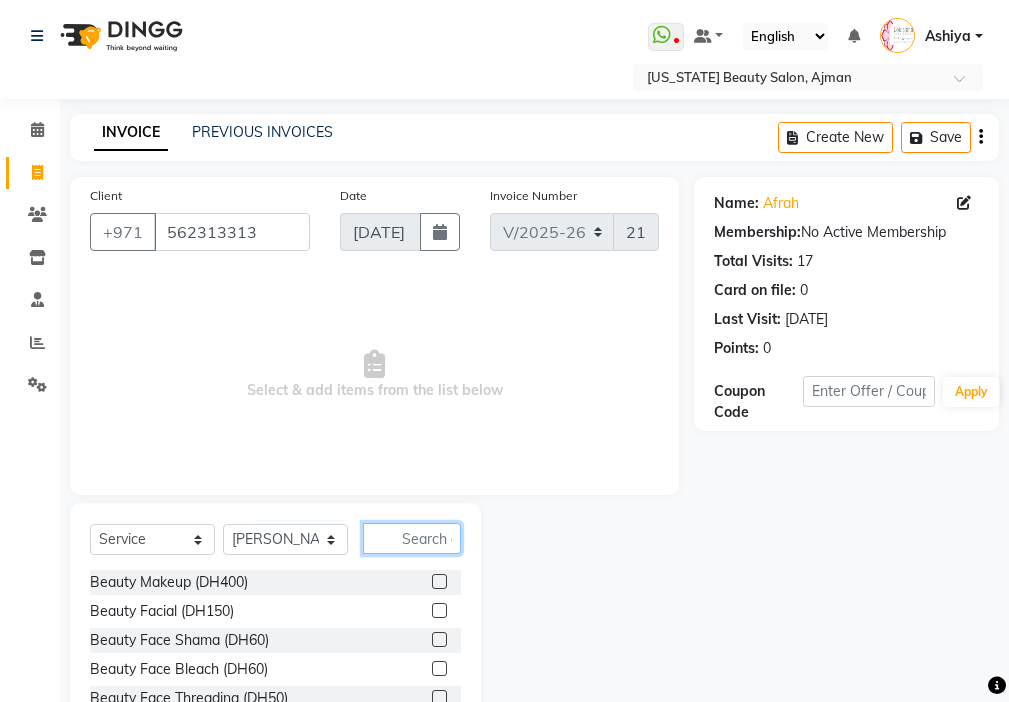 click 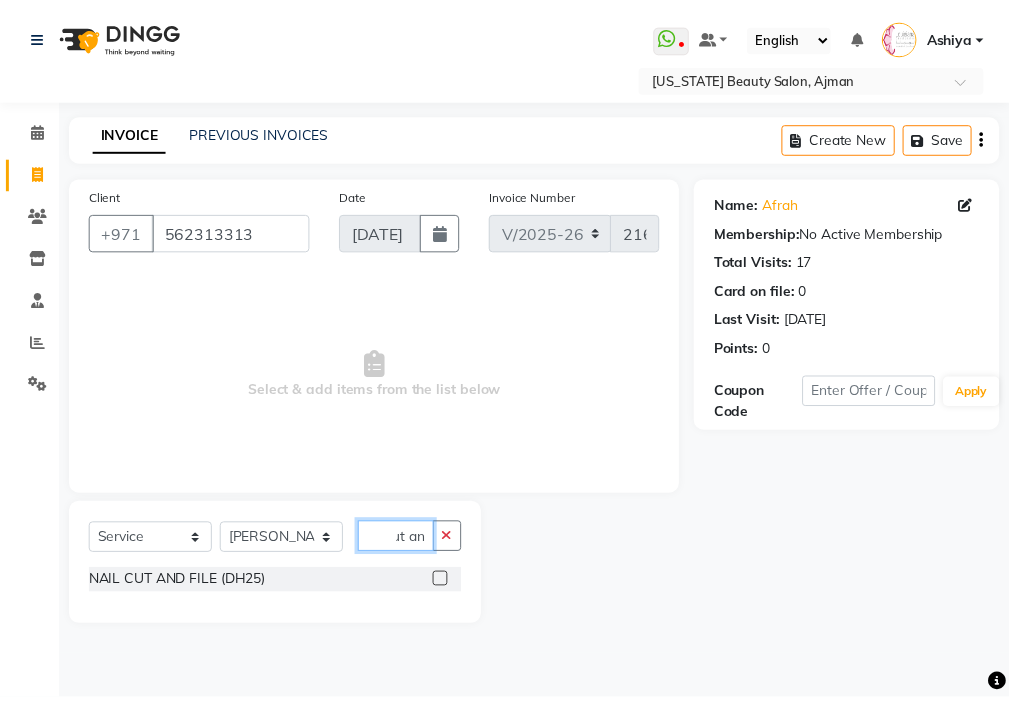 scroll, scrollTop: 0, scrollLeft: 19, axis: horizontal 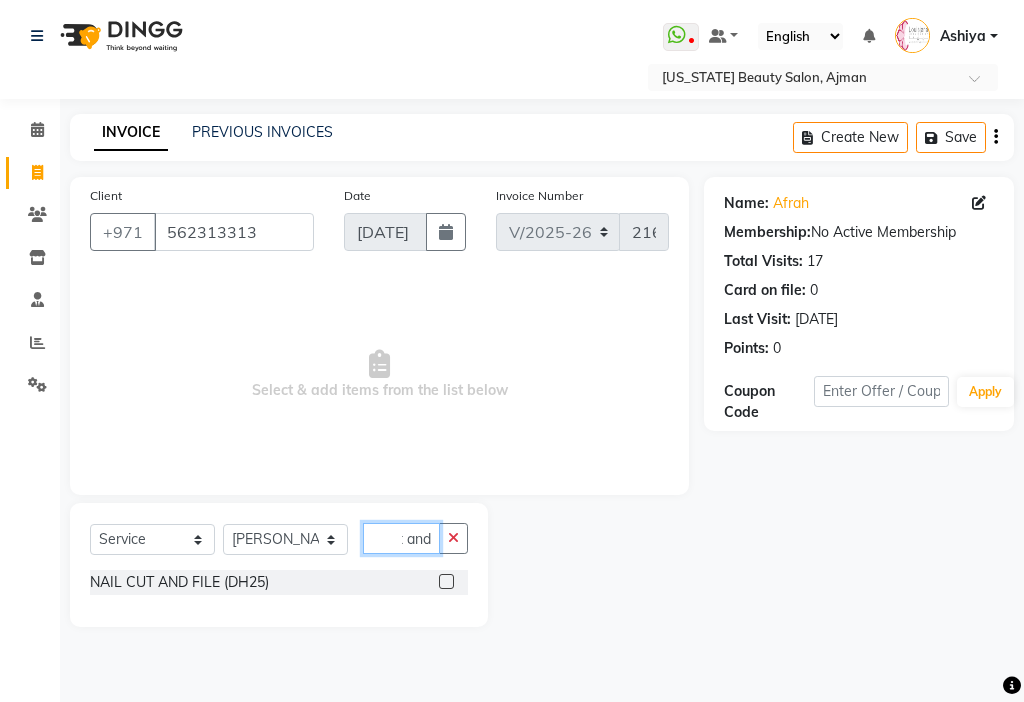 type on "cut and" 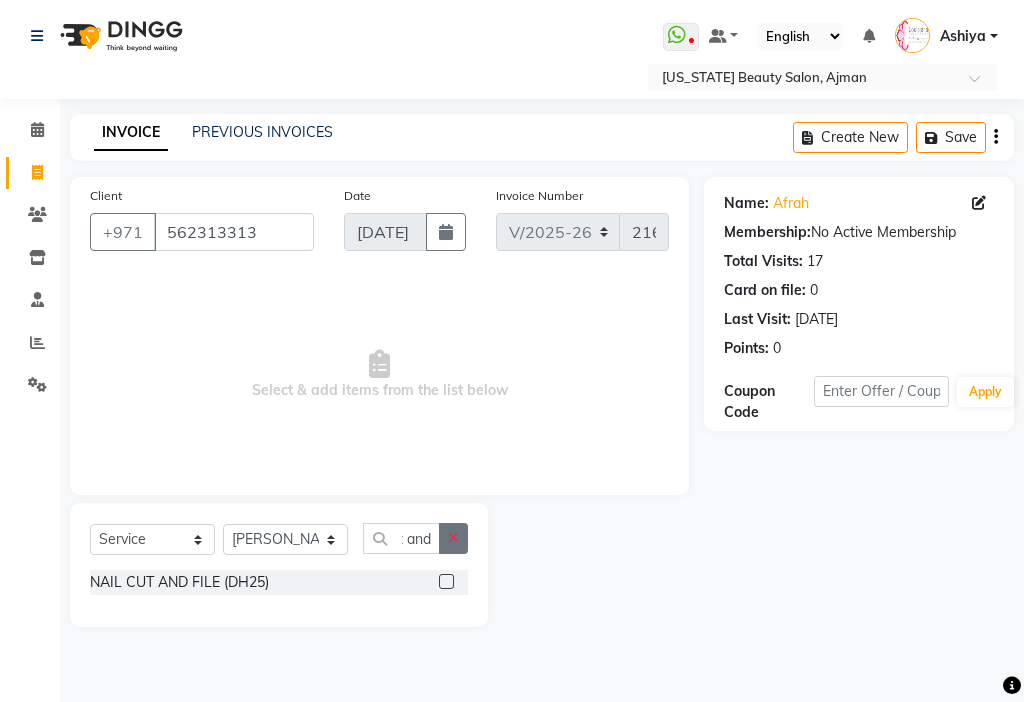 click 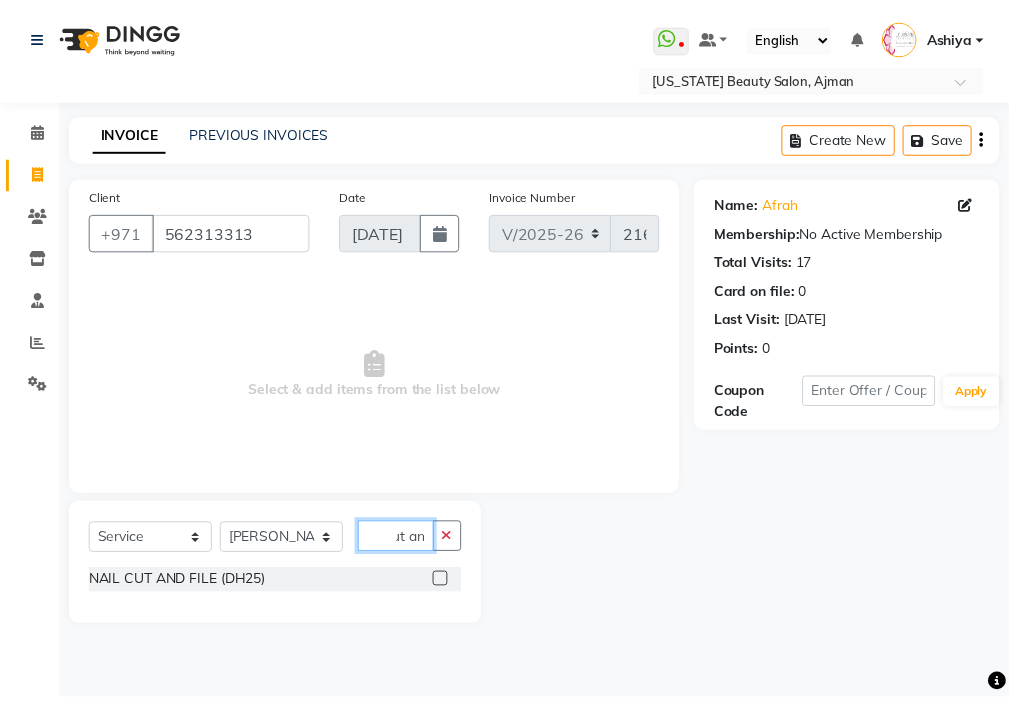 scroll, scrollTop: 0, scrollLeft: 19, axis: horizontal 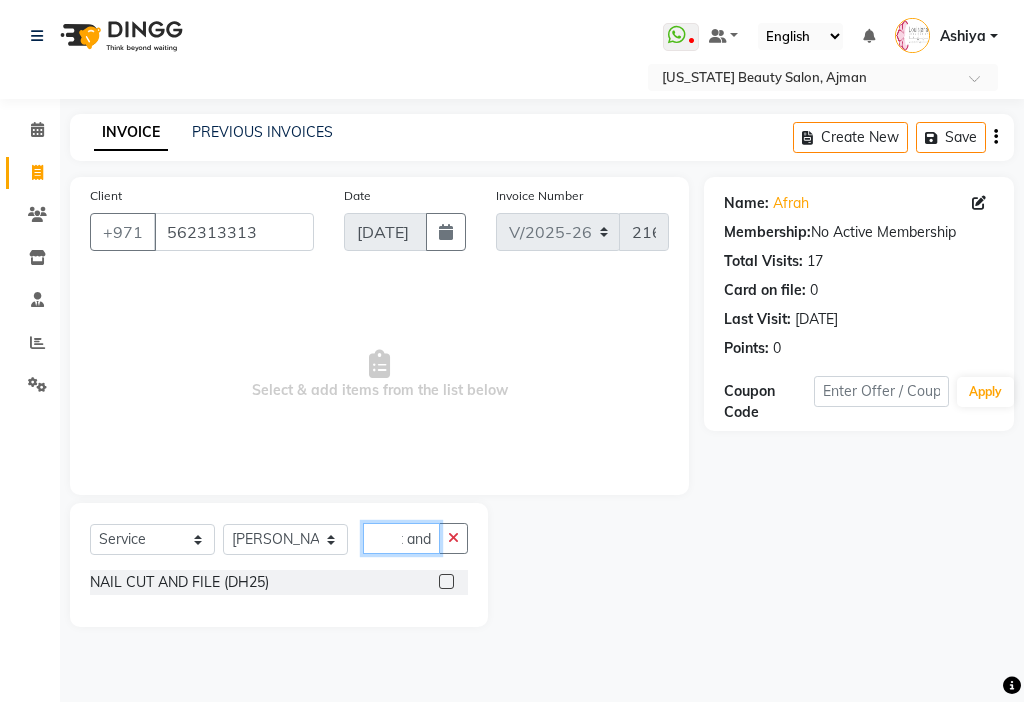 type on "cut and" 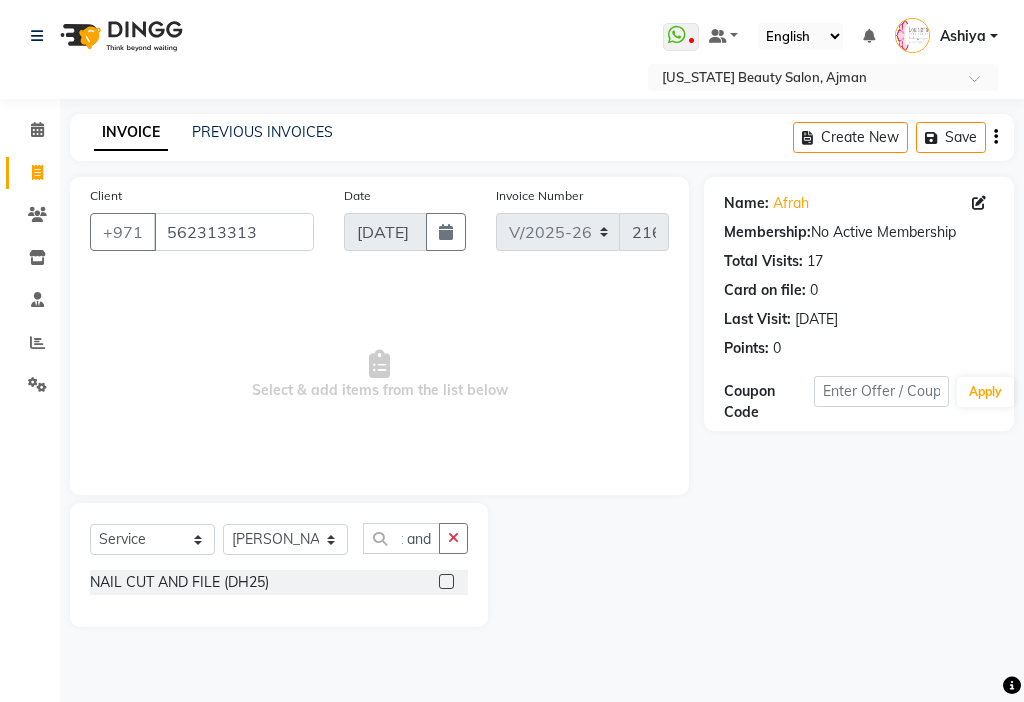 click 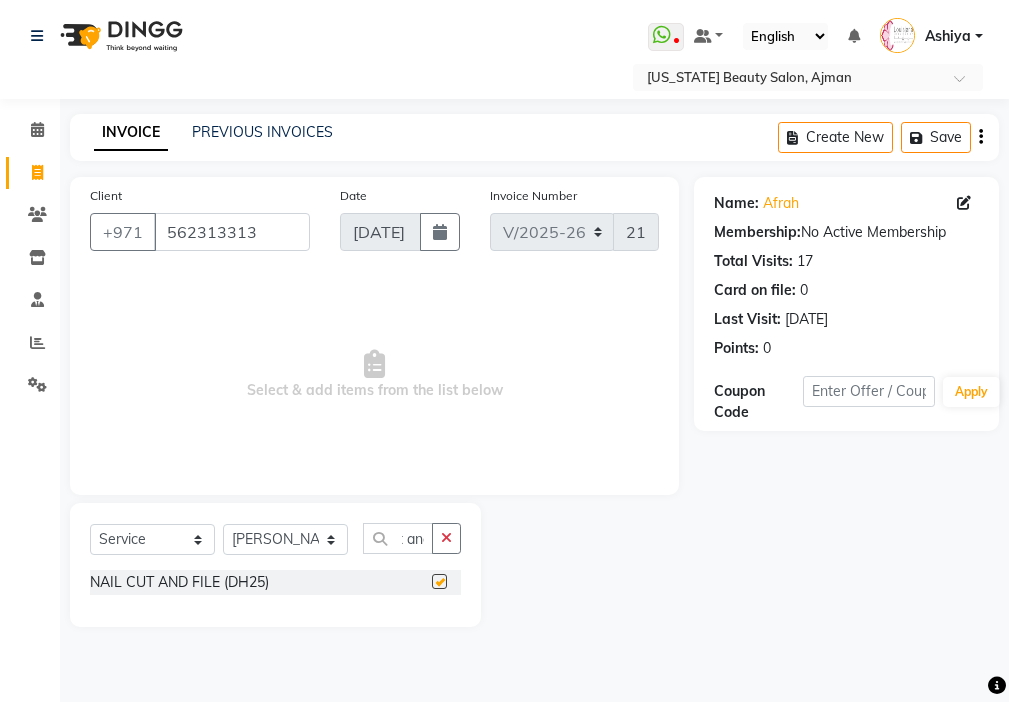 scroll, scrollTop: 0, scrollLeft: 0, axis: both 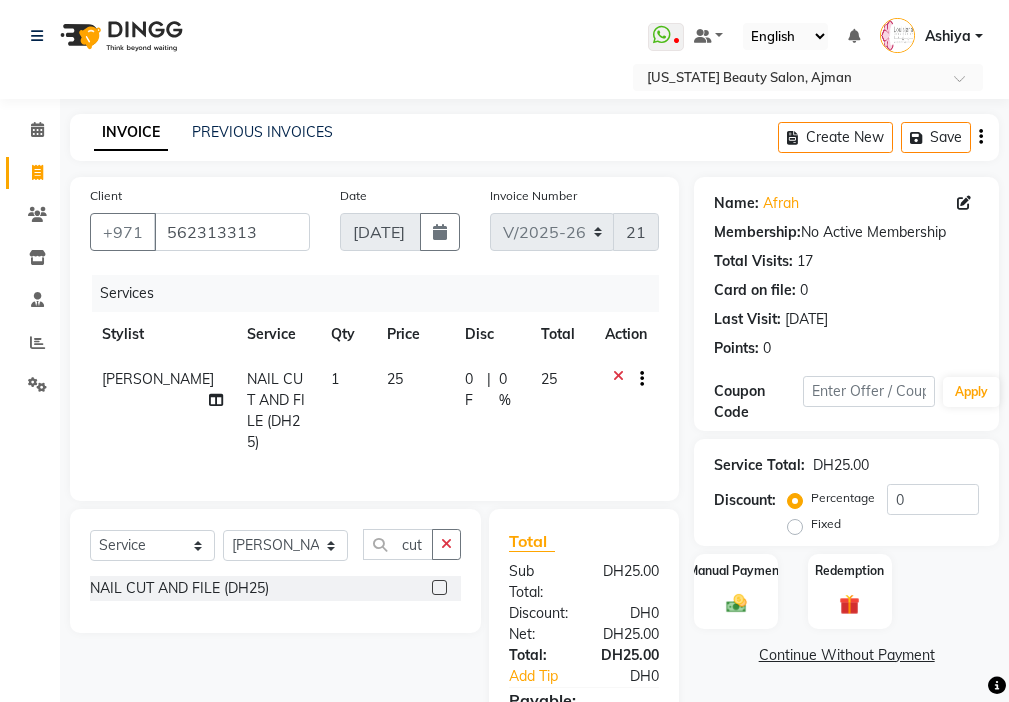 checkbox on "false" 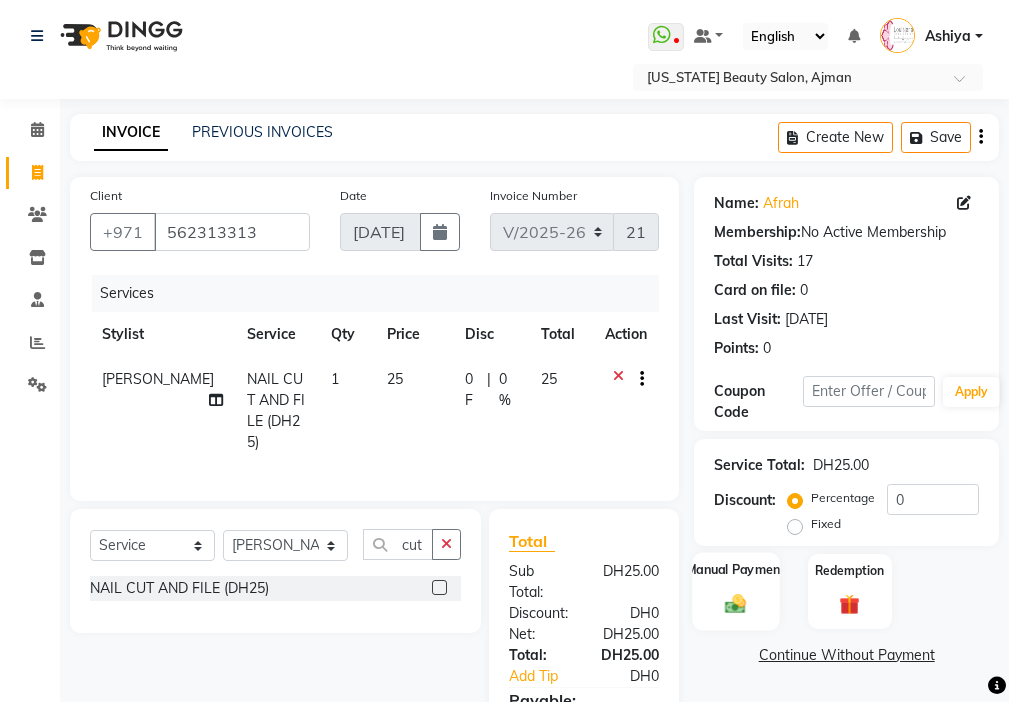 click on "Manual Payment" 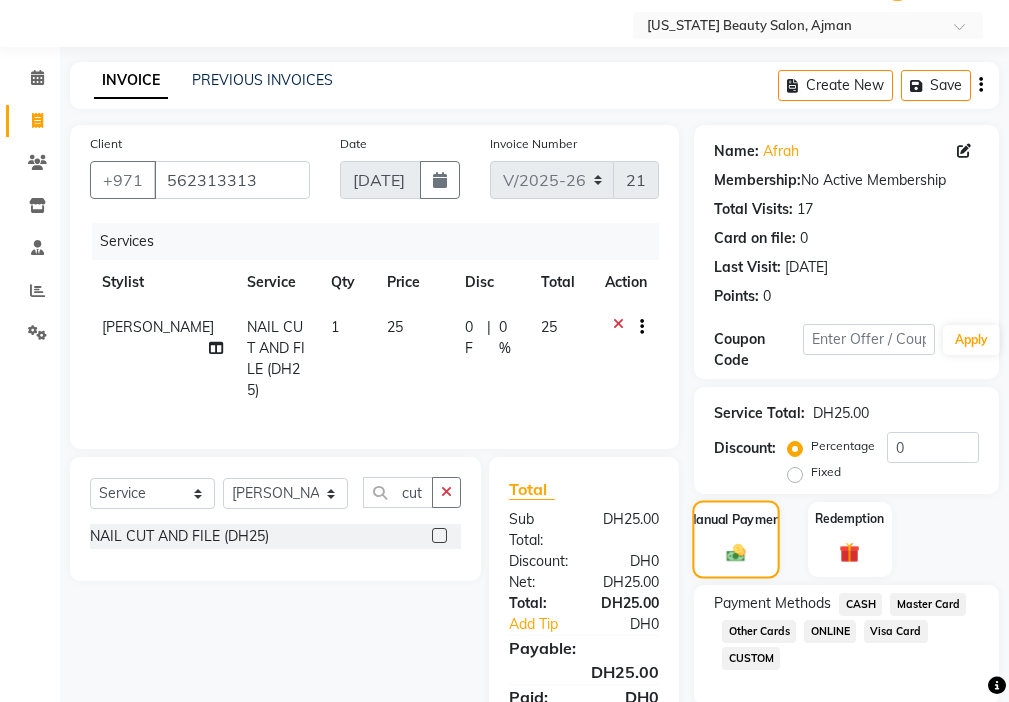 scroll, scrollTop: 149, scrollLeft: 0, axis: vertical 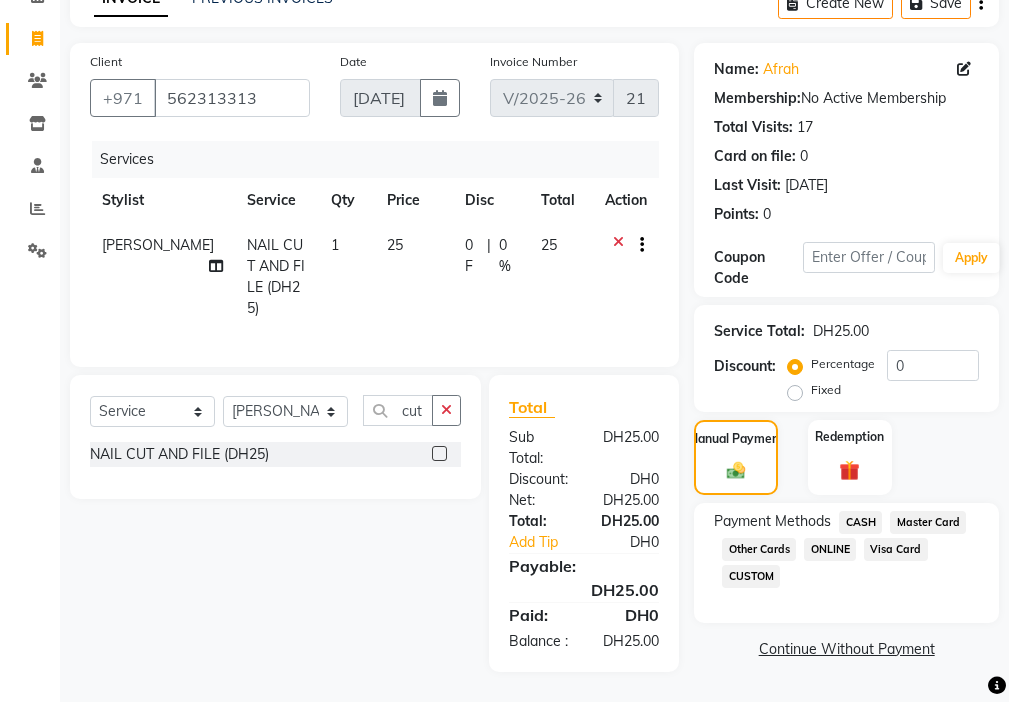 click on "Master Card" 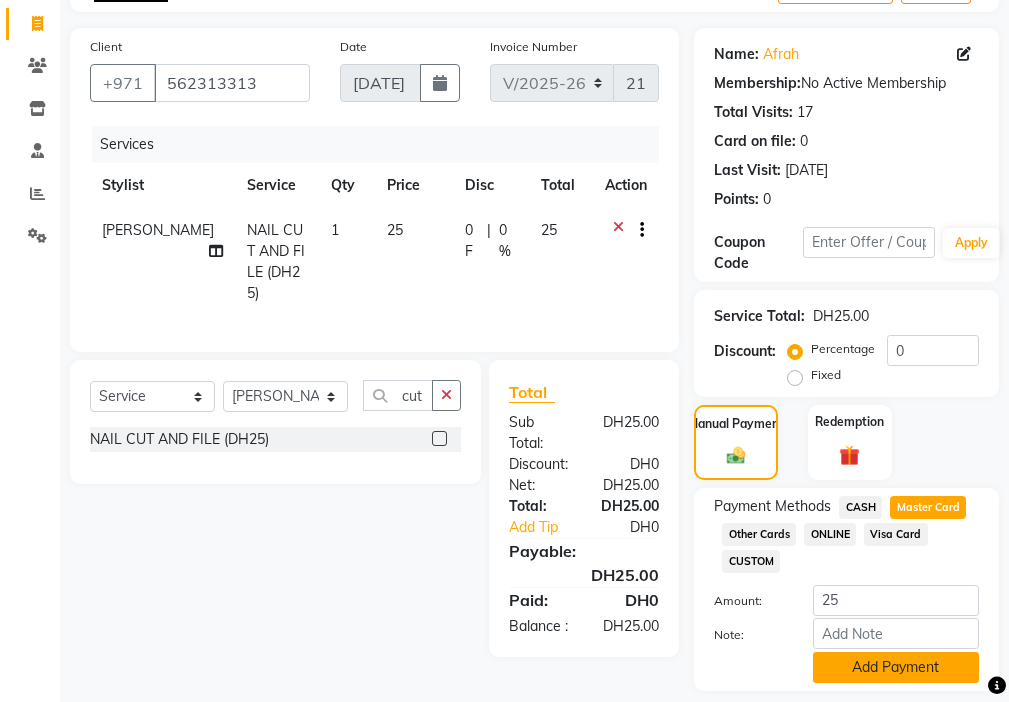 click on "Add Payment" 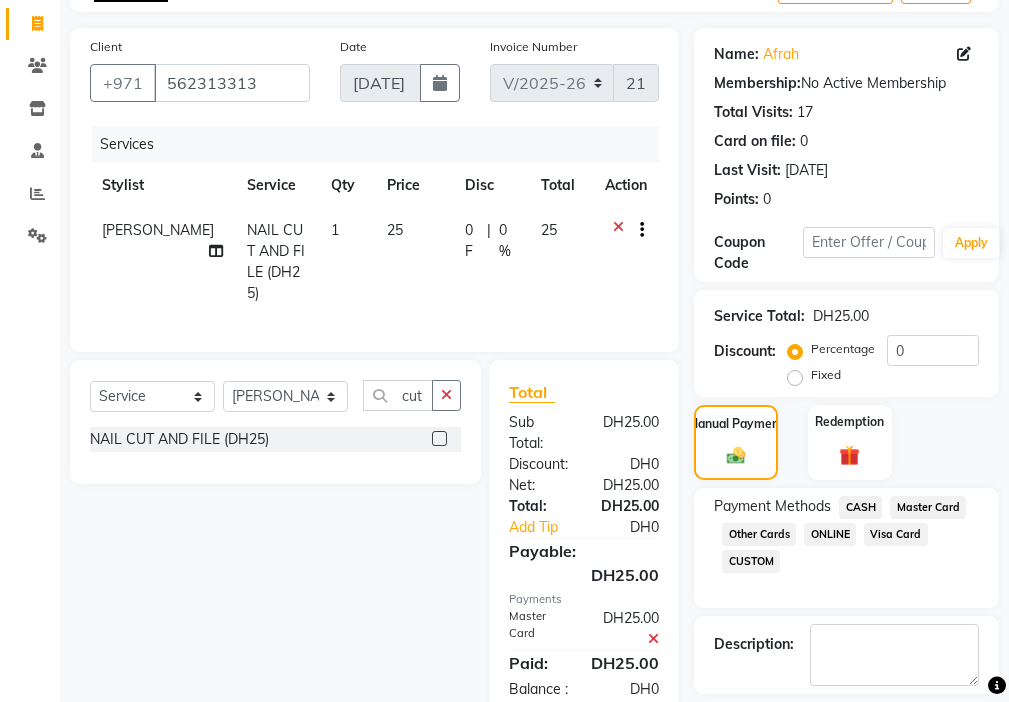 scroll, scrollTop: 212, scrollLeft: 0, axis: vertical 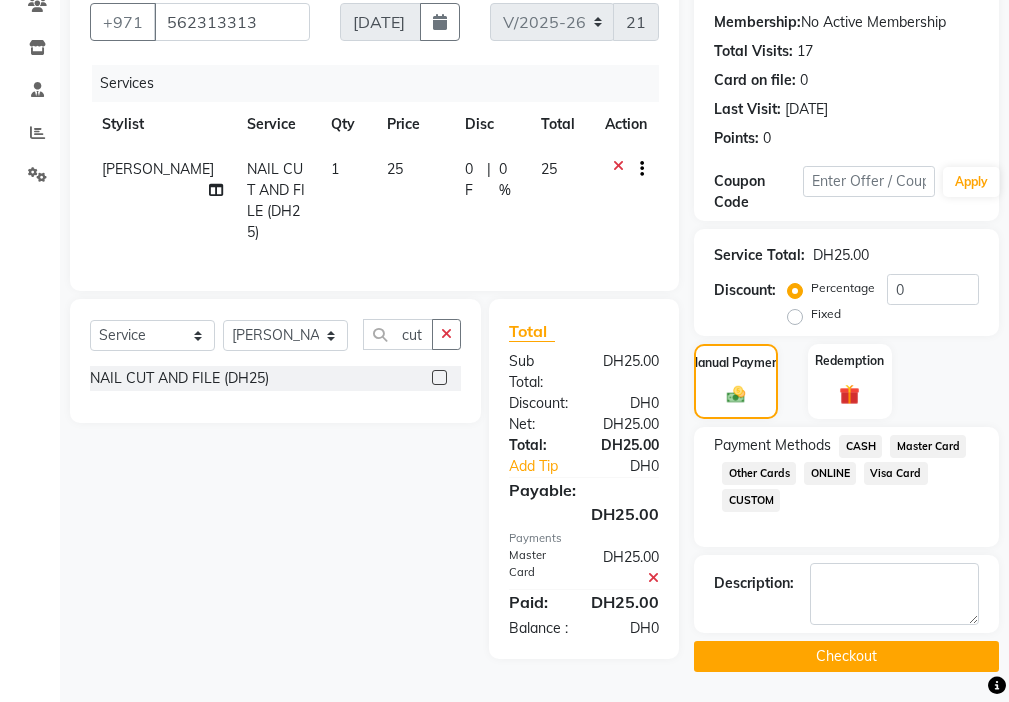 click on "Checkout" 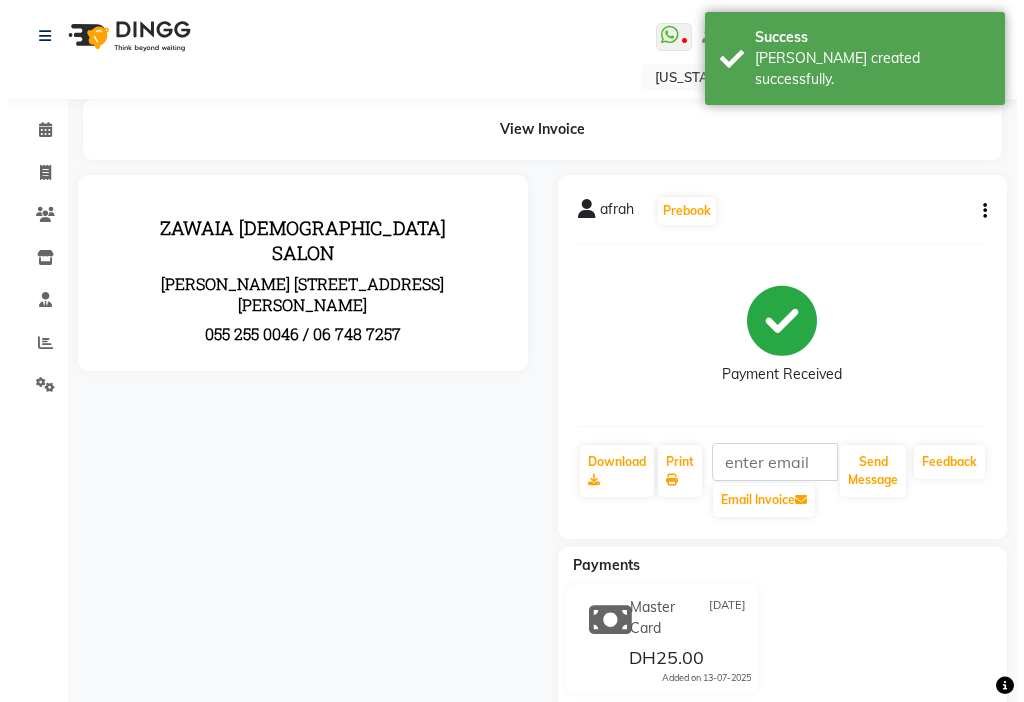 scroll, scrollTop: 0, scrollLeft: 0, axis: both 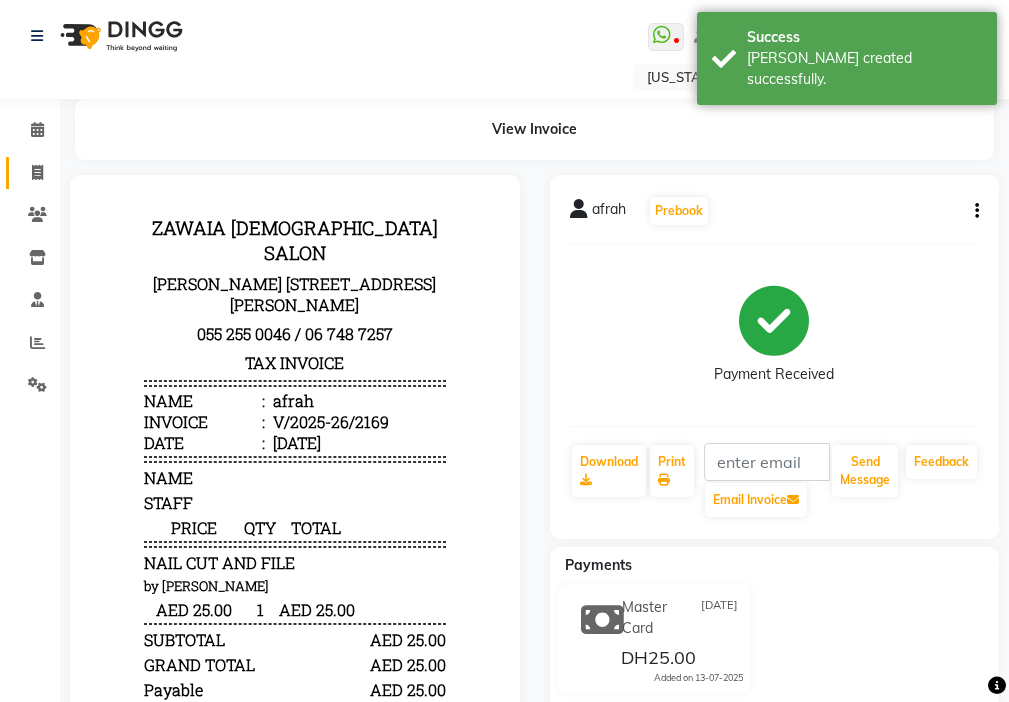 click 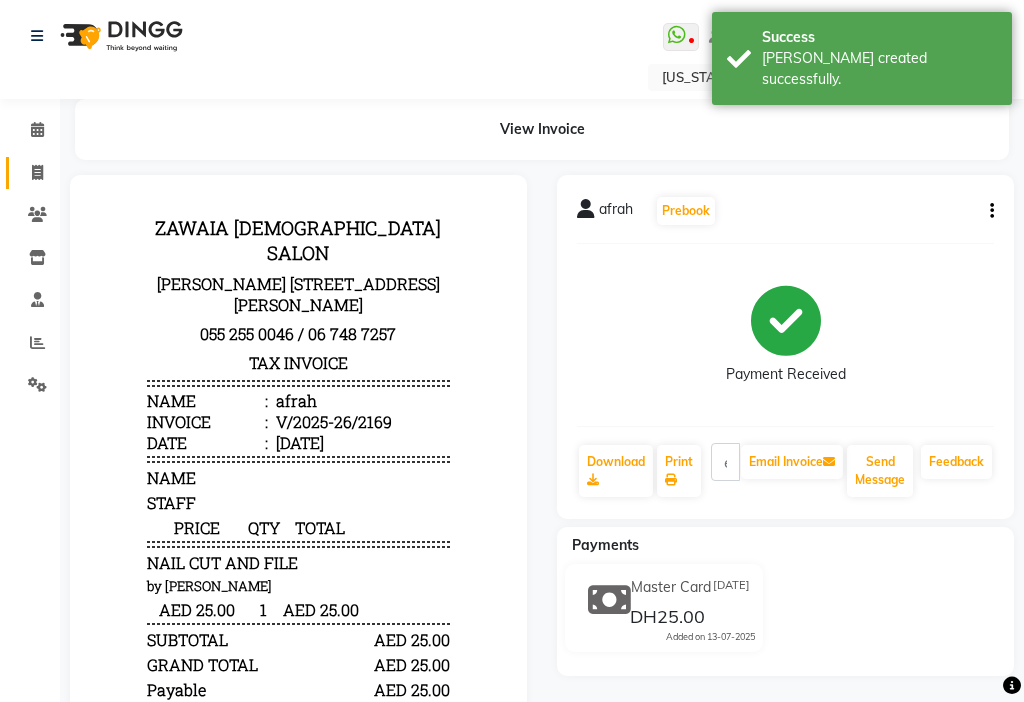 select on "service" 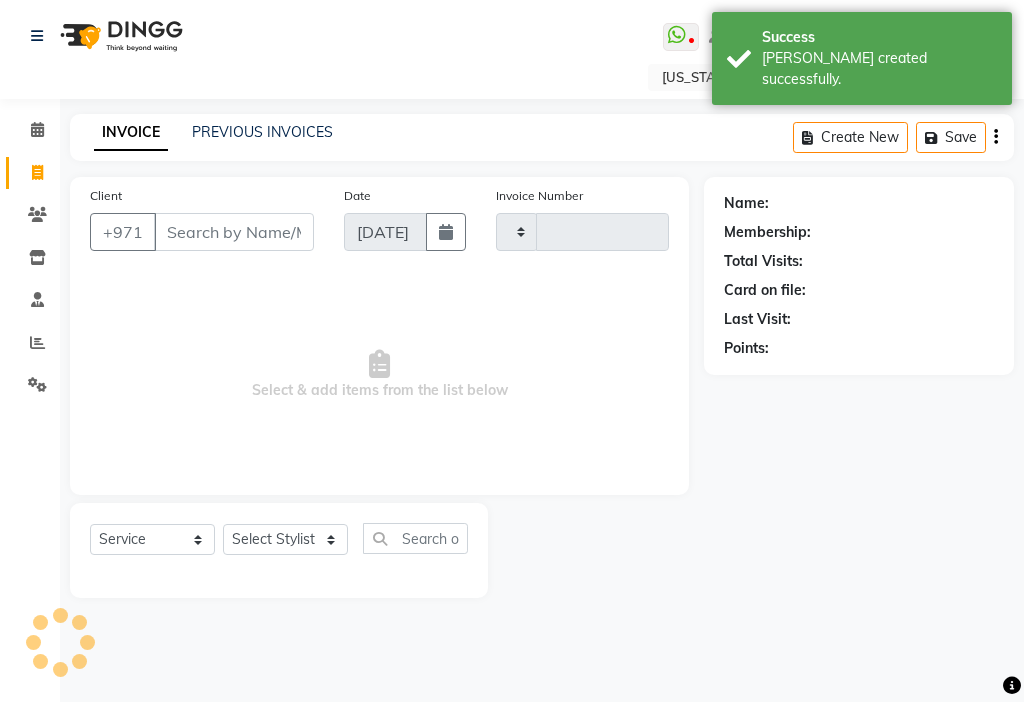 type on "2170" 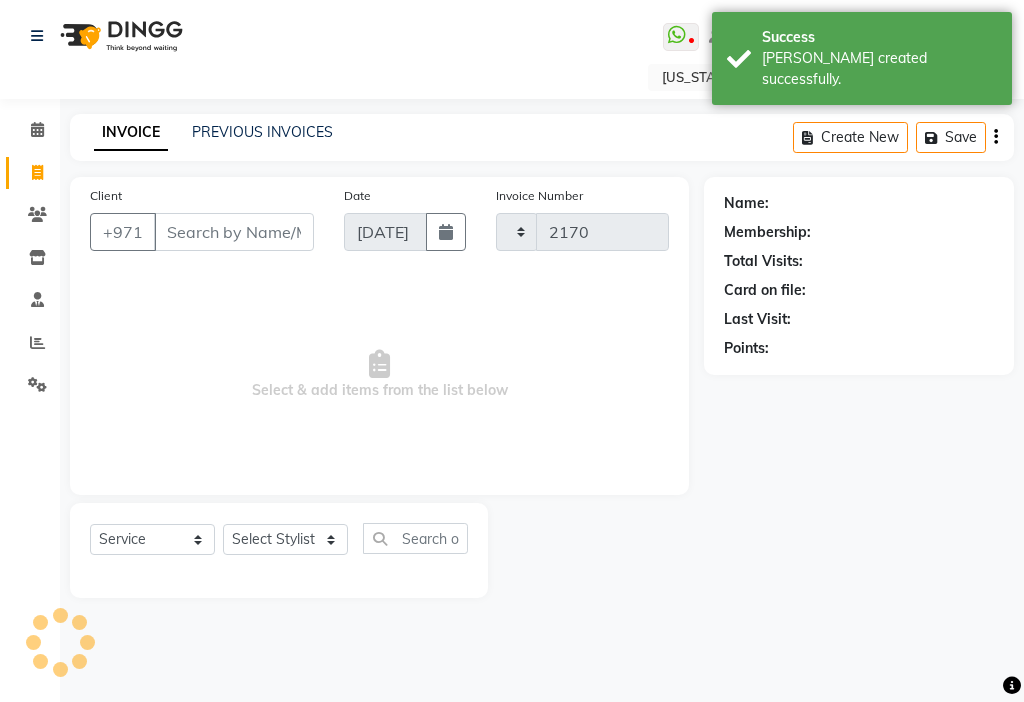 select on "637" 